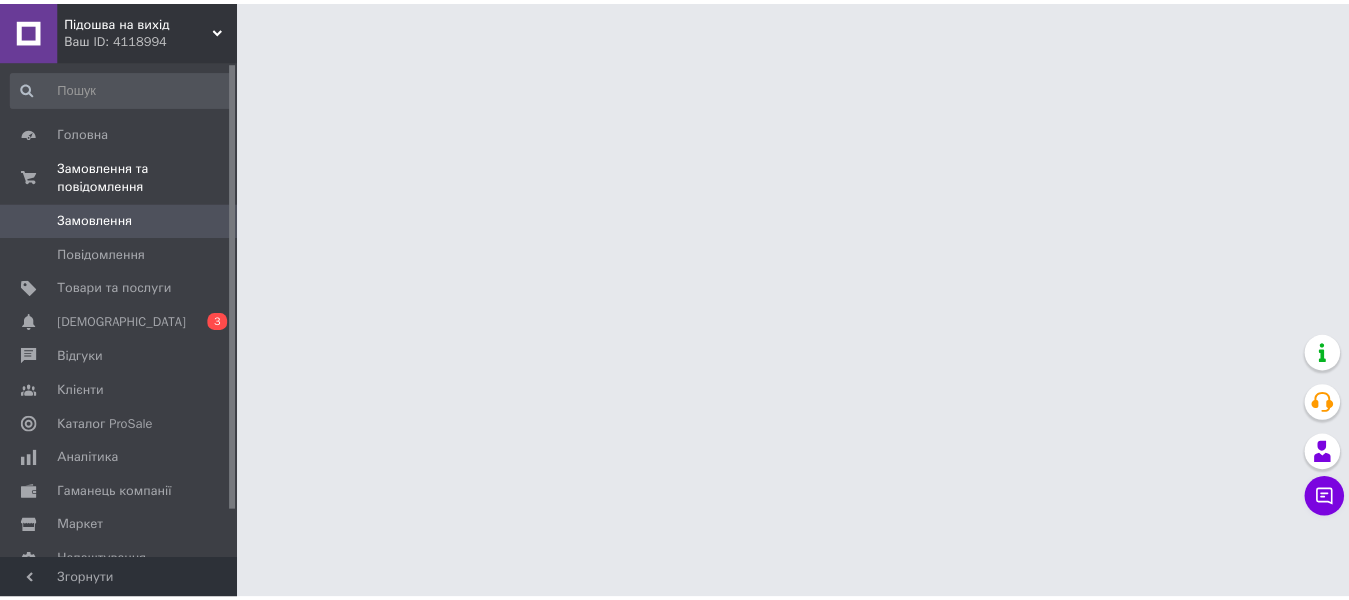 scroll, scrollTop: 0, scrollLeft: 0, axis: both 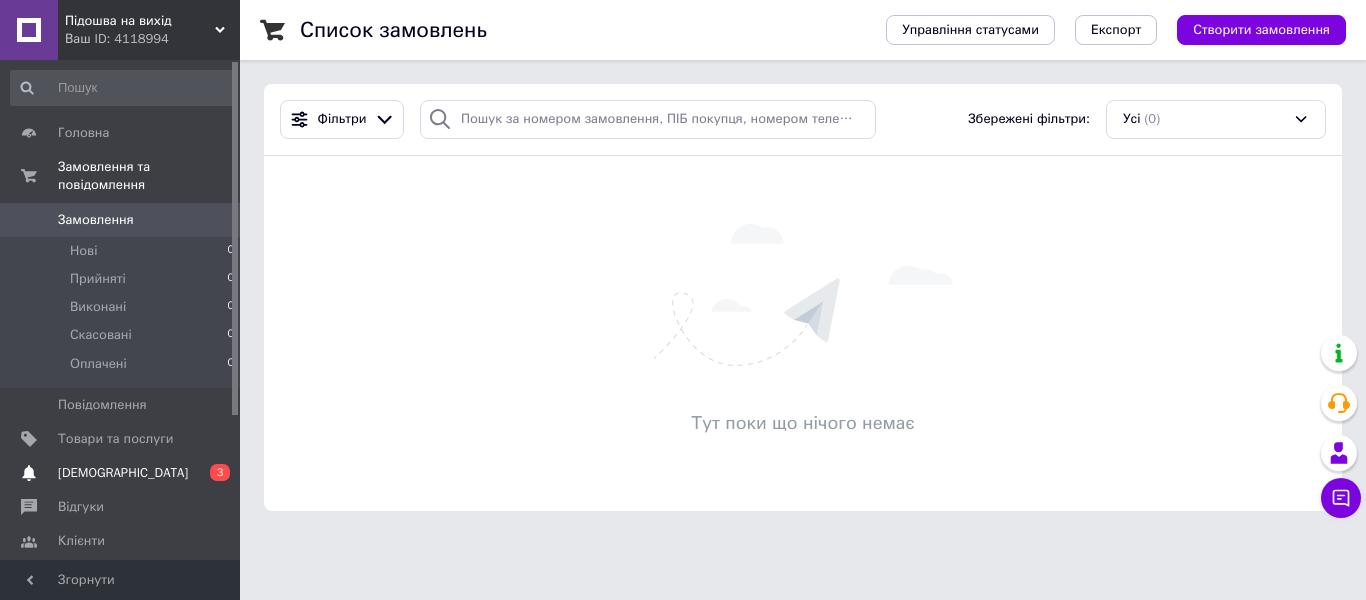 click on "[DEMOGRAPHIC_DATA]" at bounding box center [121, 473] 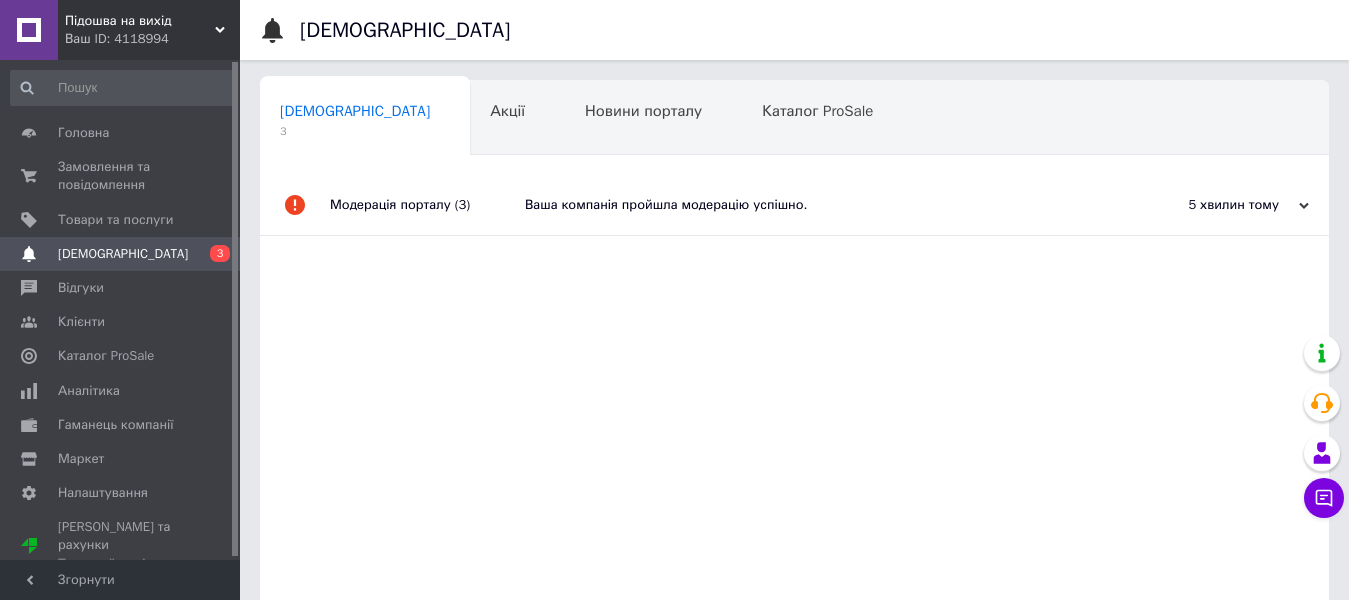 click on "Модерація порталу   (3)" at bounding box center (427, 205) 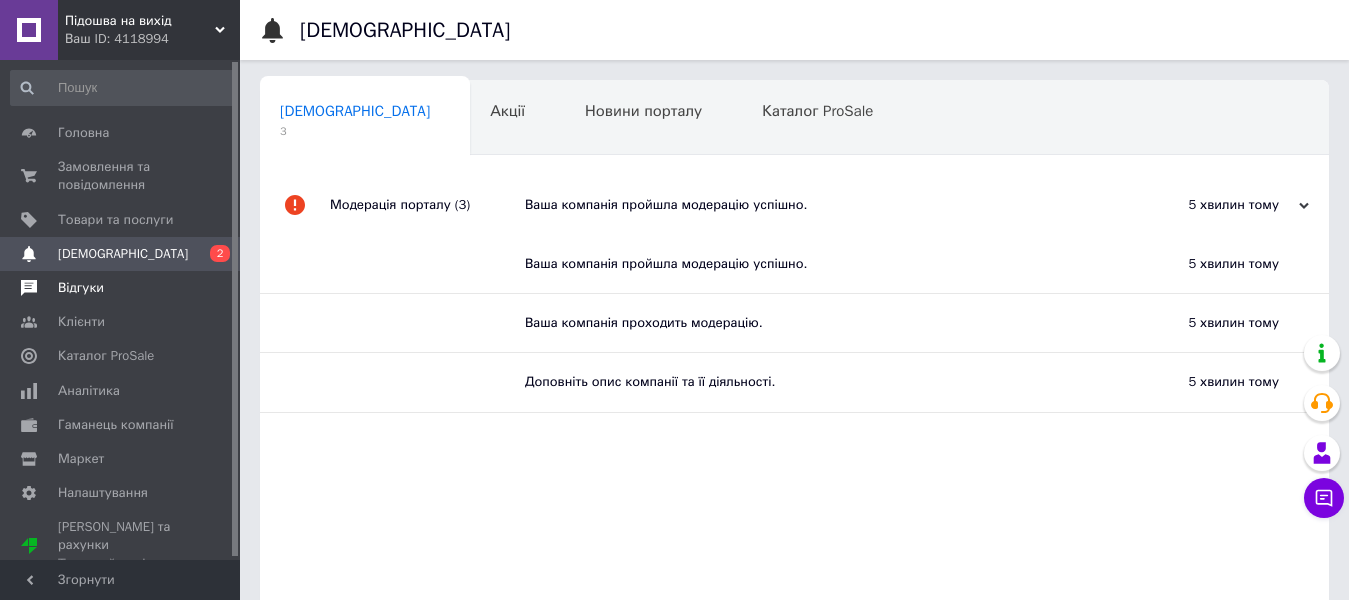 scroll, scrollTop: 3, scrollLeft: 0, axis: vertical 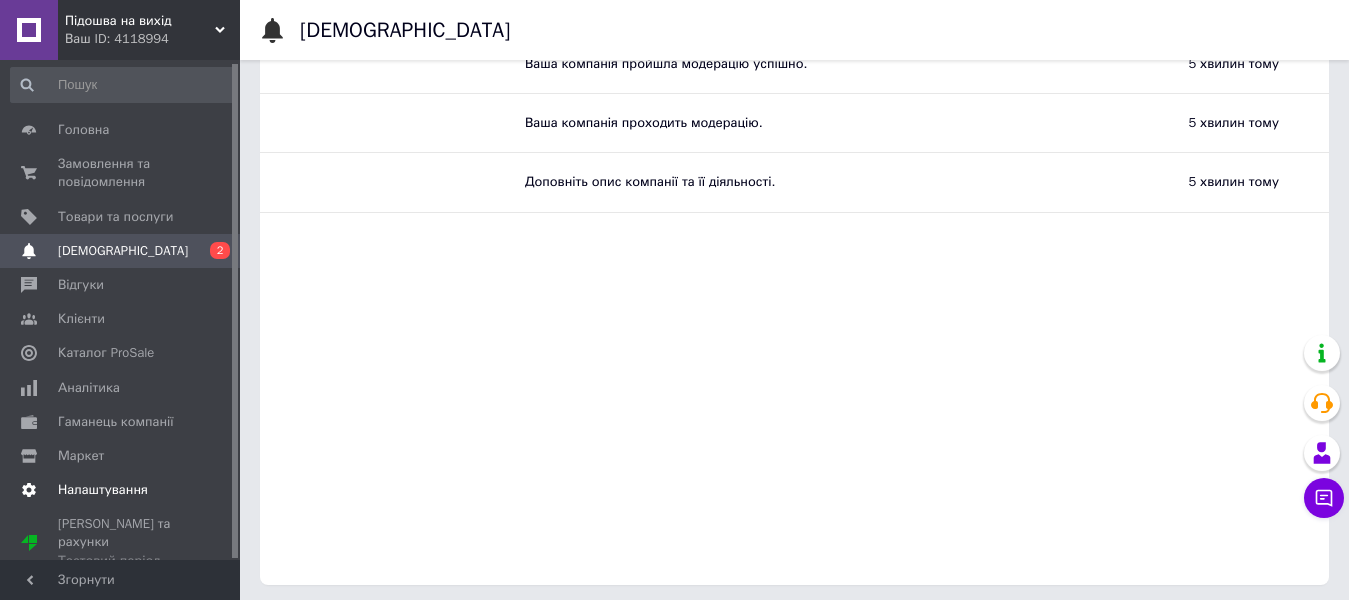 click on "Налаштування" at bounding box center [103, 490] 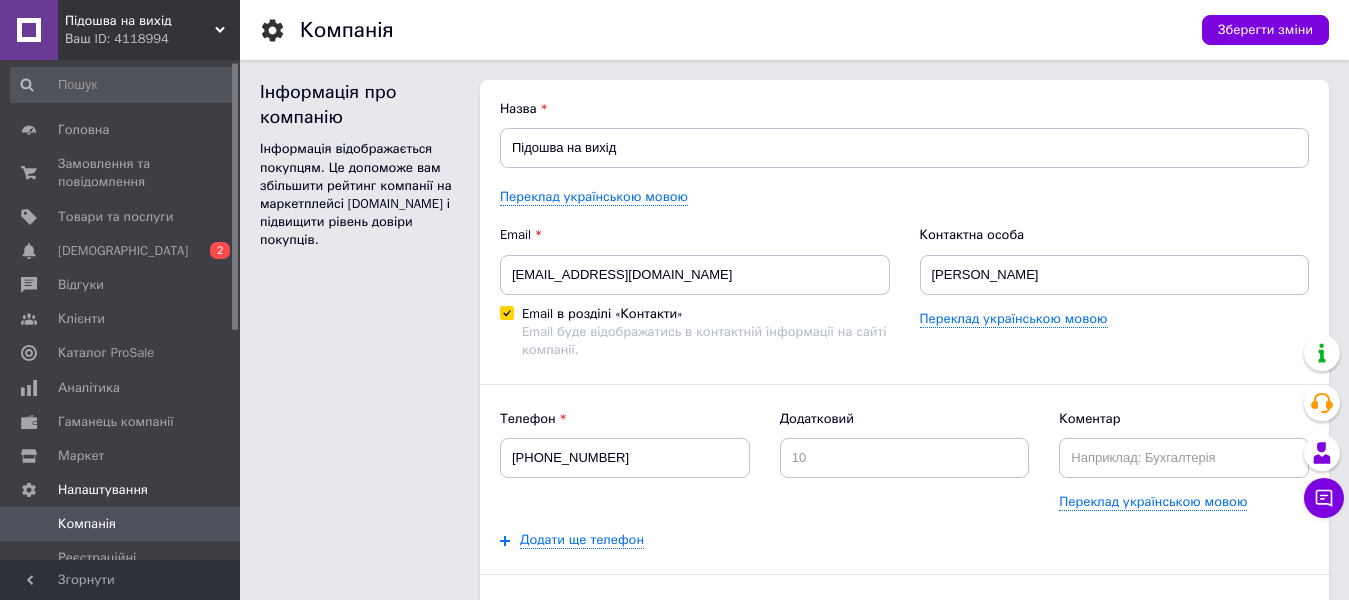 scroll, scrollTop: 0, scrollLeft: 0, axis: both 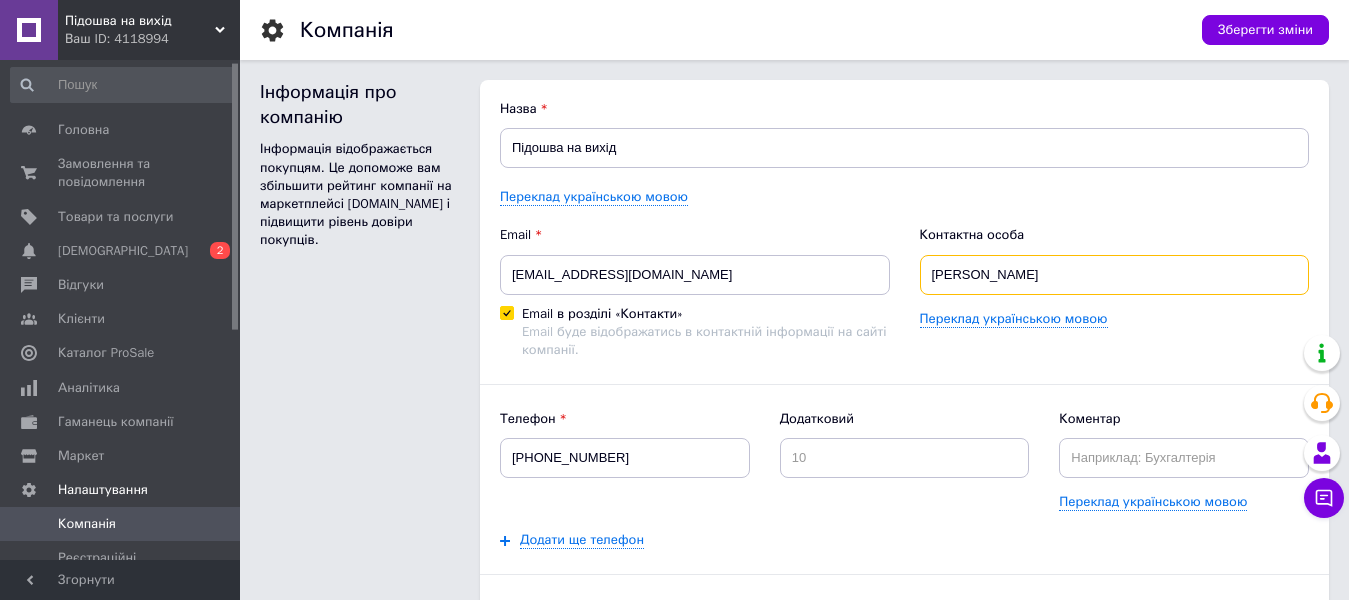 drag, startPoint x: 1023, startPoint y: 279, endPoint x: 872, endPoint y: 284, distance: 151.08276 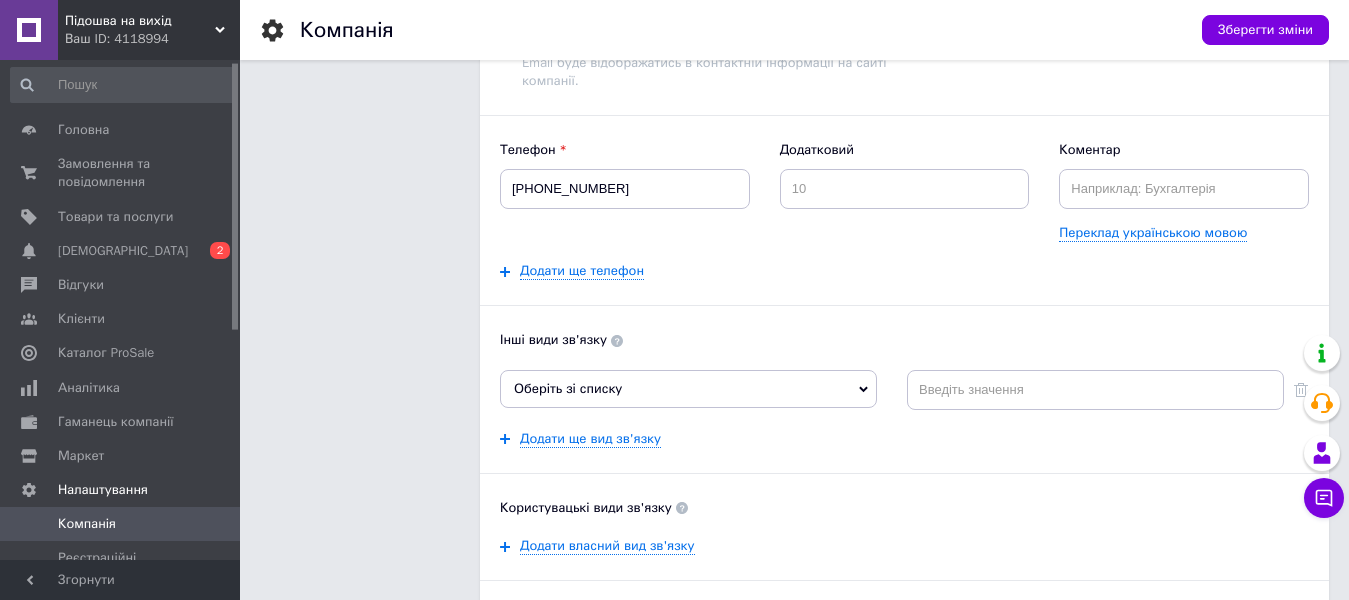 scroll, scrollTop: 300, scrollLeft: 0, axis: vertical 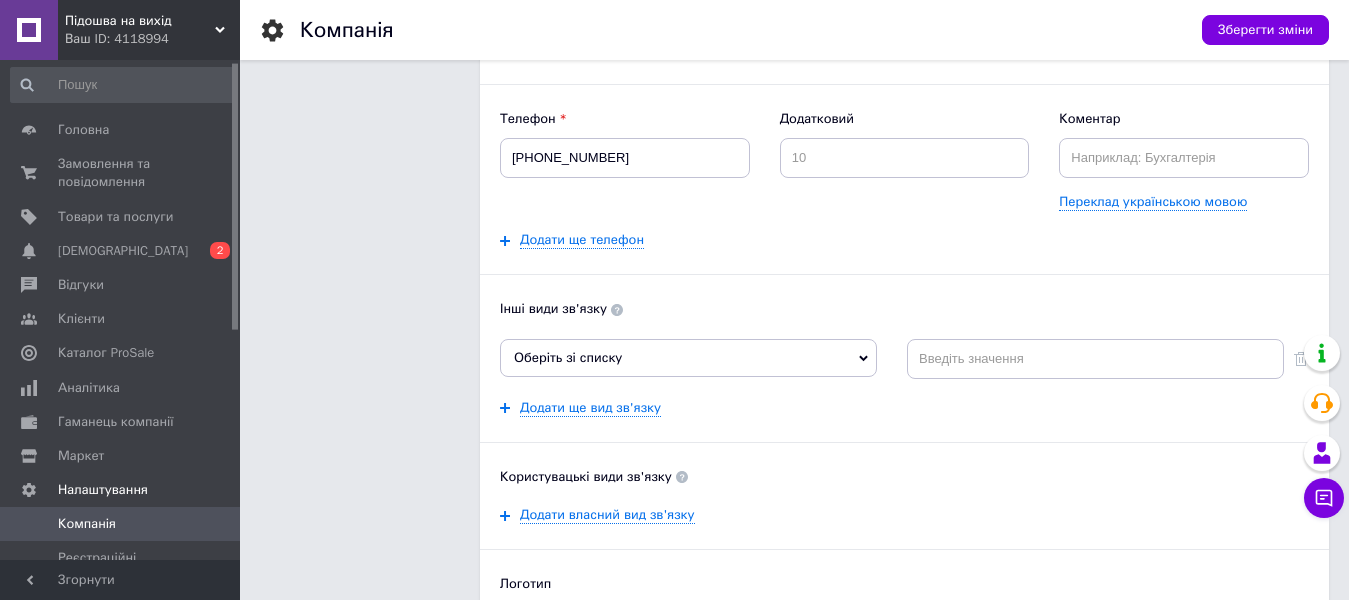 type on "[PERSON_NAME]" 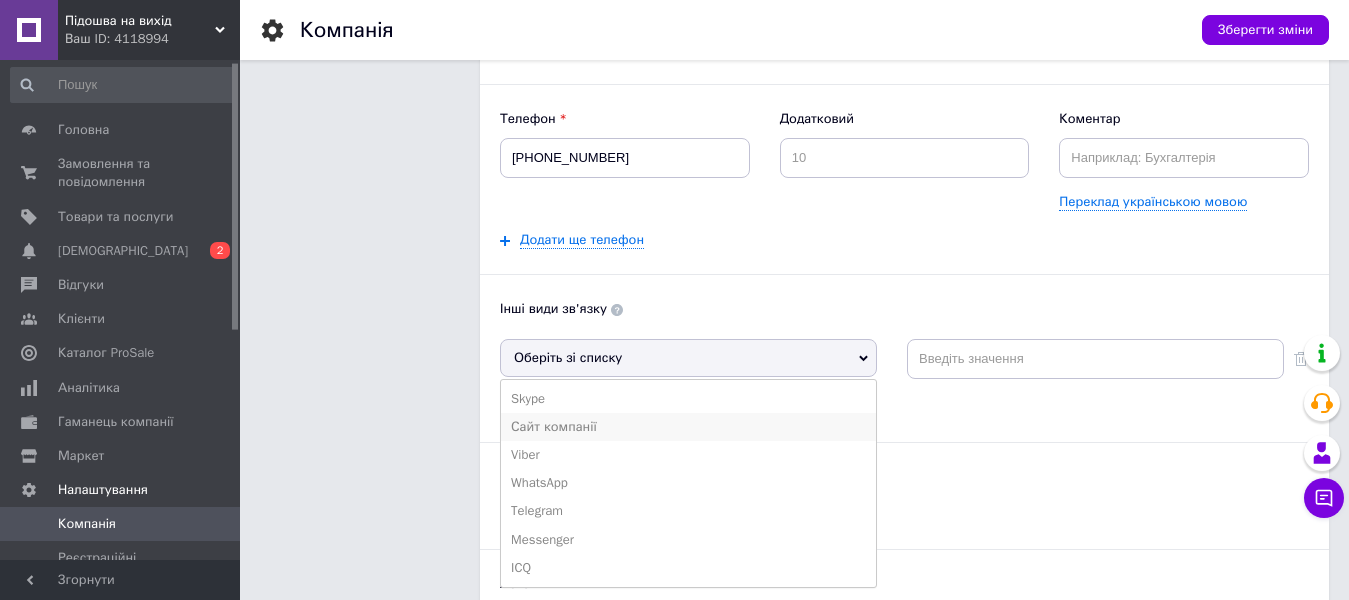 click on "Сайт компанії" at bounding box center (688, 427) 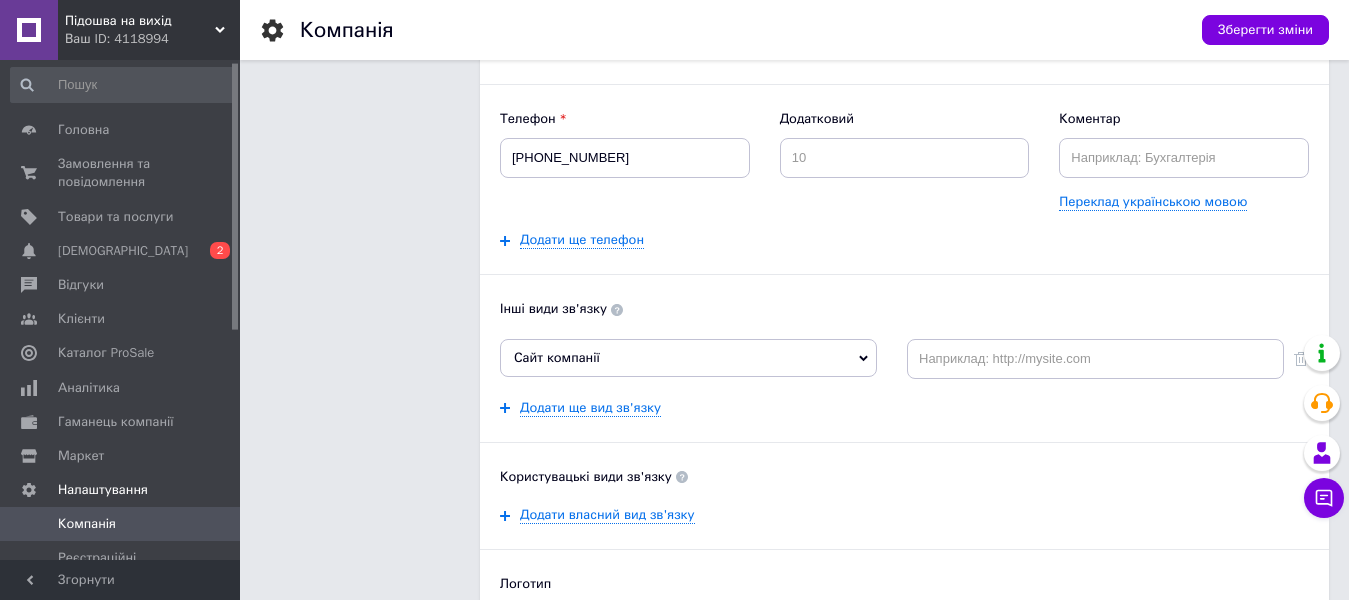 scroll, scrollTop: 400, scrollLeft: 0, axis: vertical 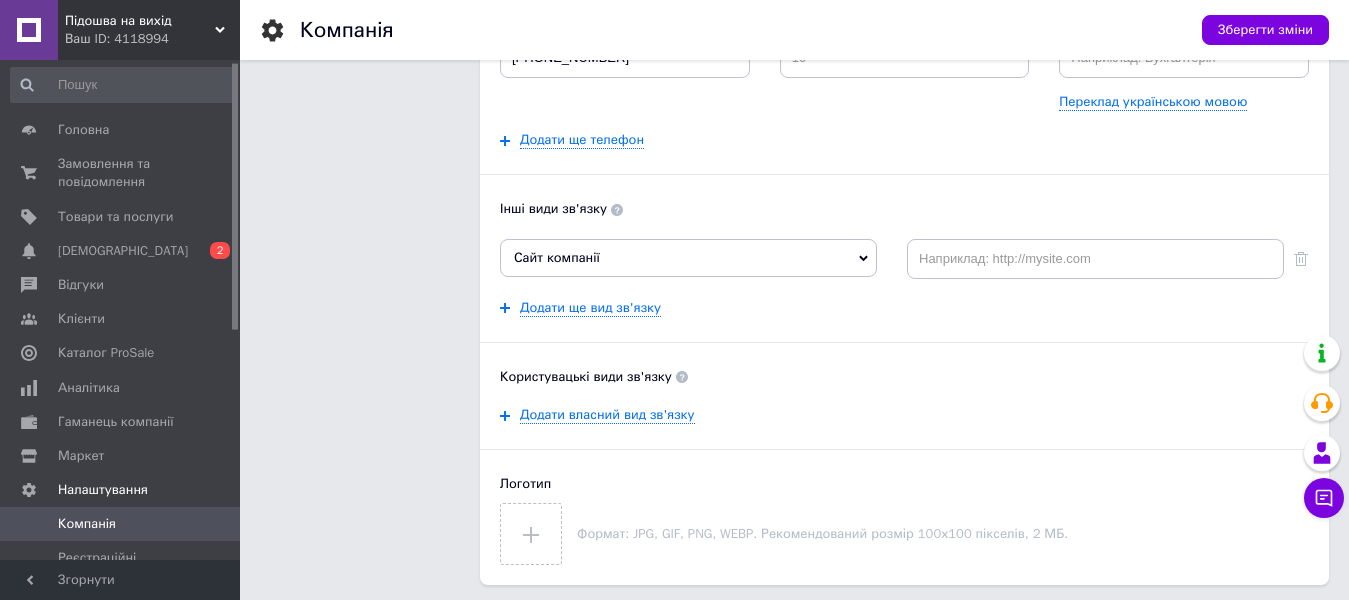 click on "Сайт компанії" at bounding box center (688, 258) 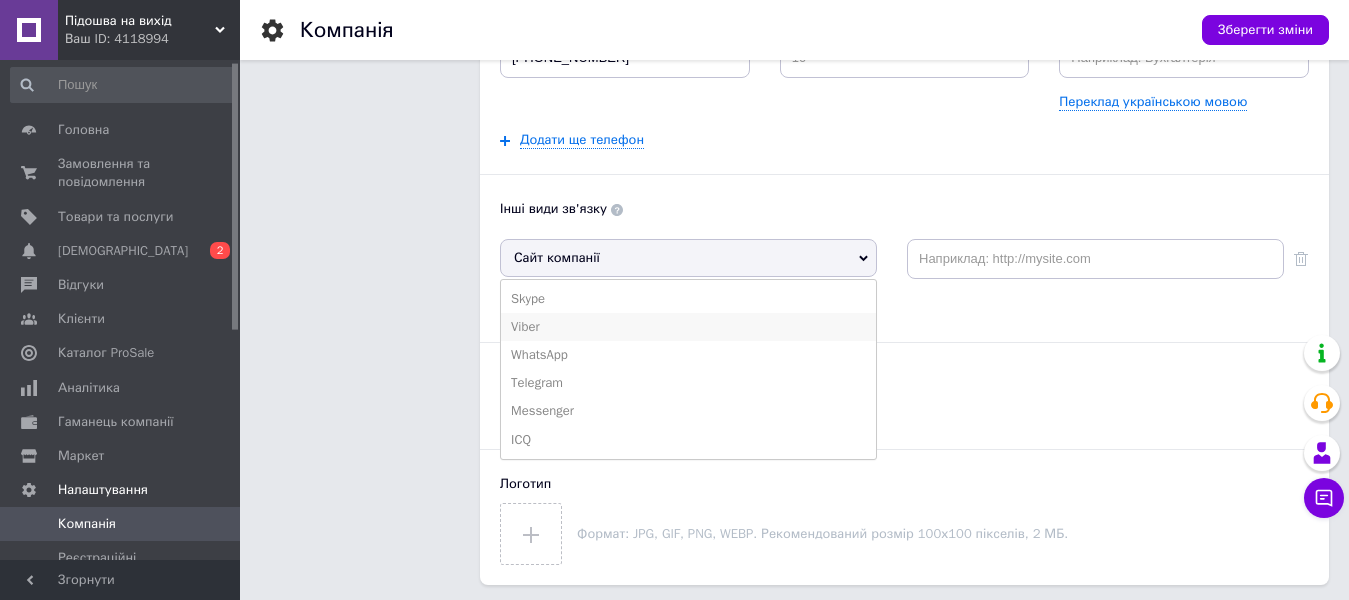 click on "Viber" at bounding box center (688, 327) 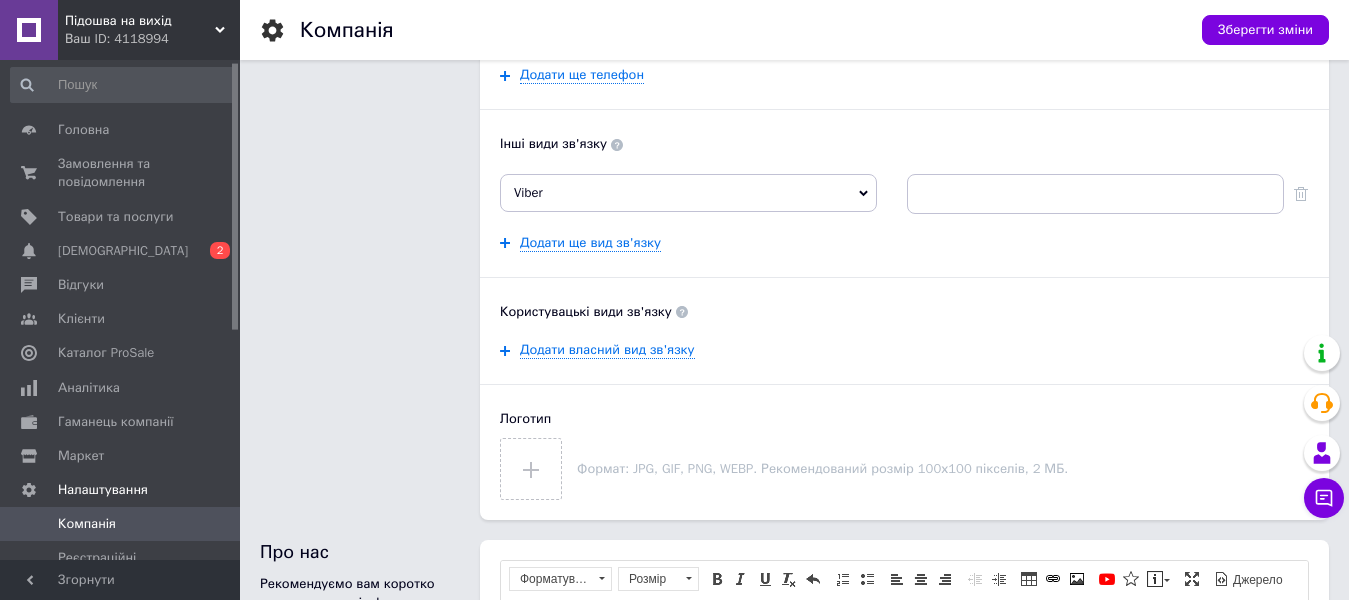 scroll, scrollTop: 500, scrollLeft: 0, axis: vertical 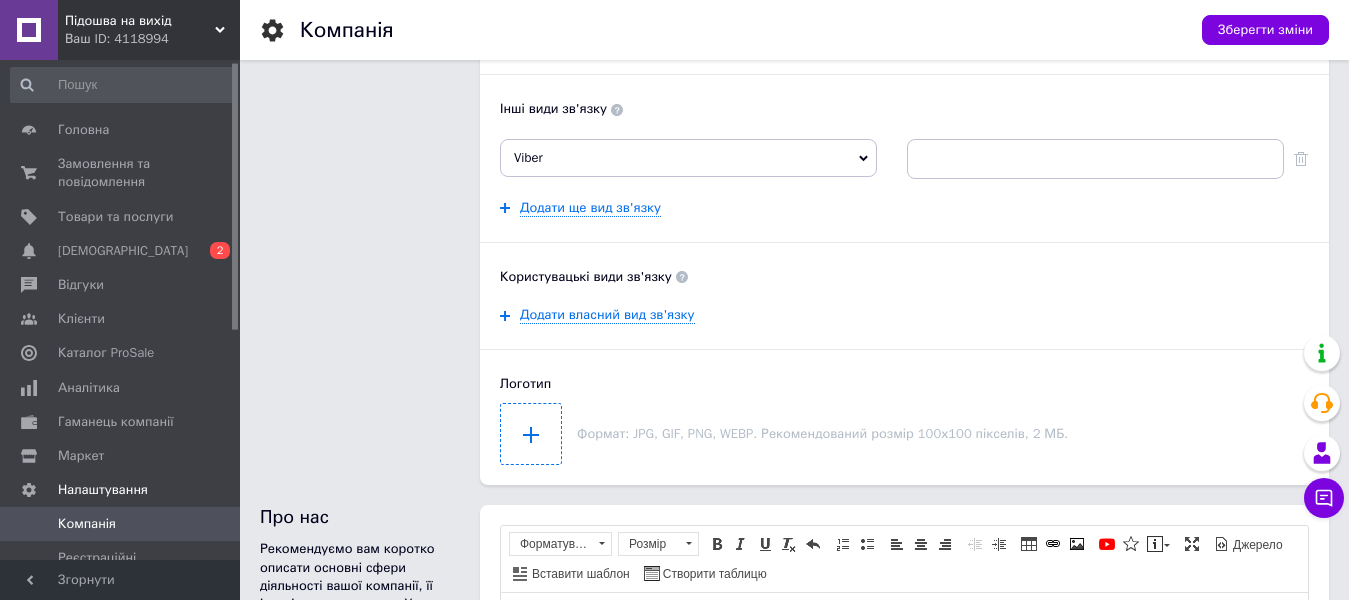 click at bounding box center [531, 434] 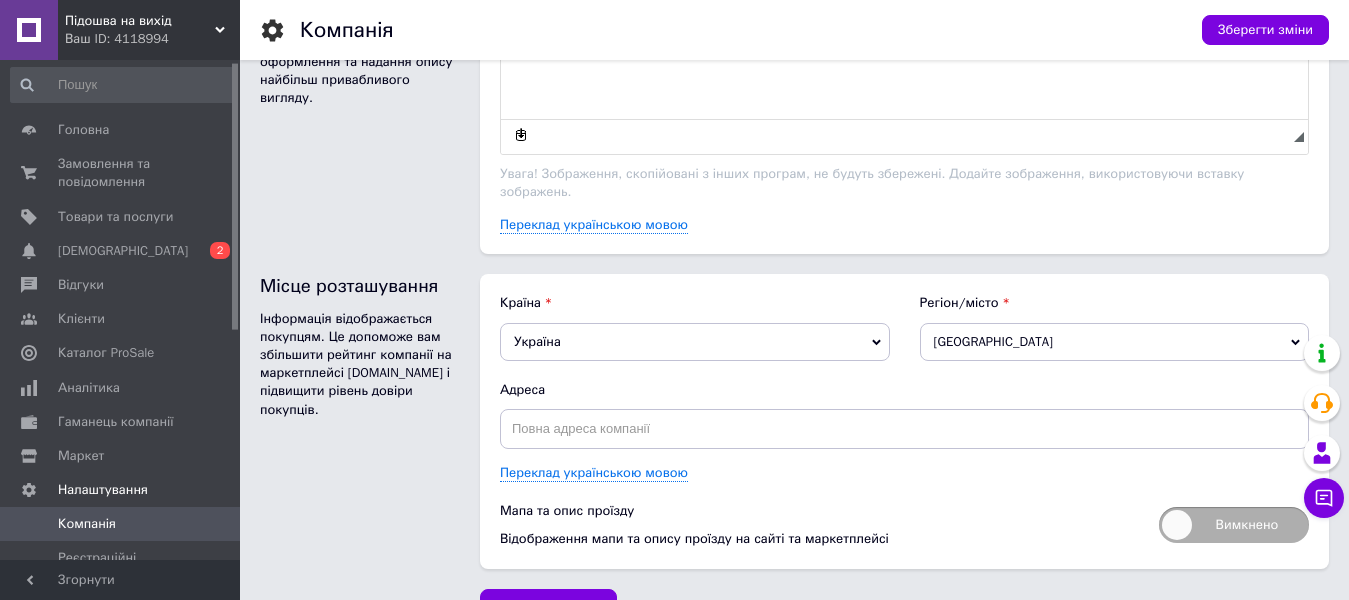 scroll, scrollTop: 1252, scrollLeft: 0, axis: vertical 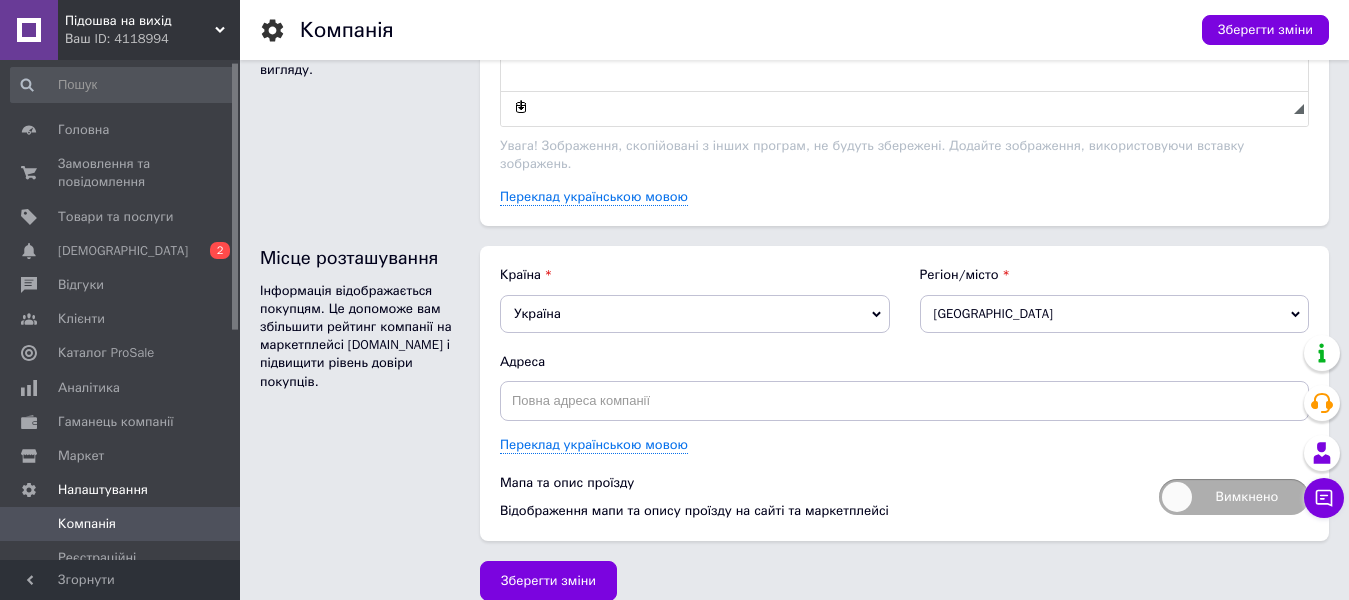 click 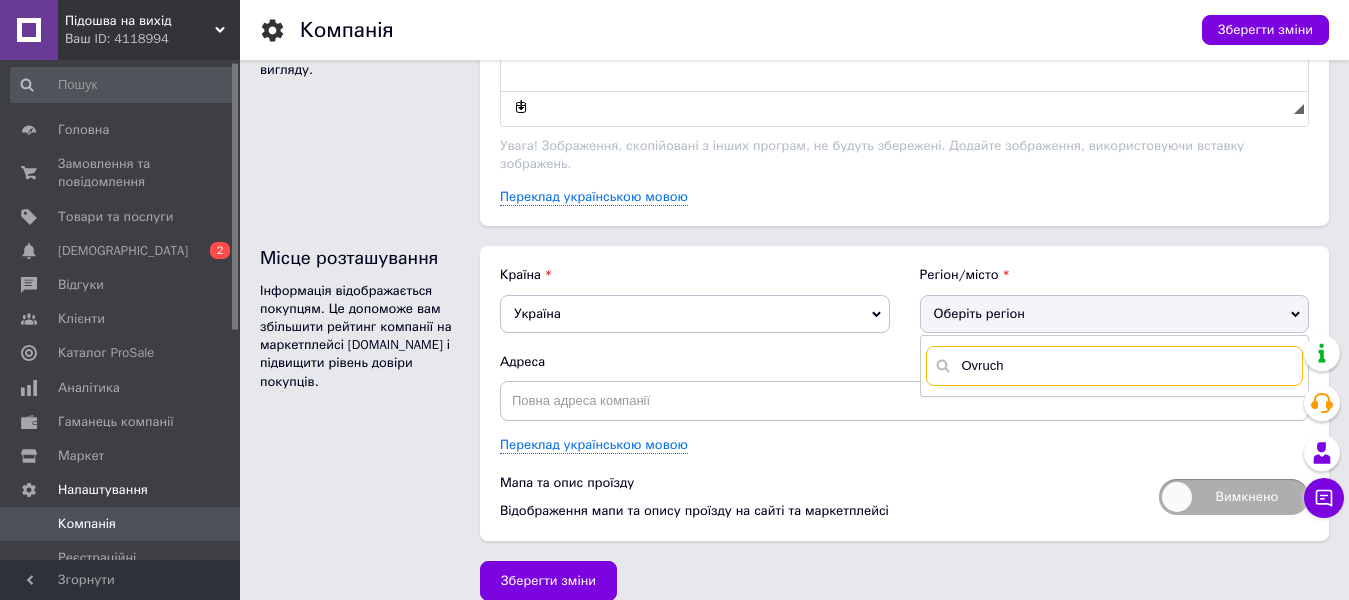 type on "Ovruch" 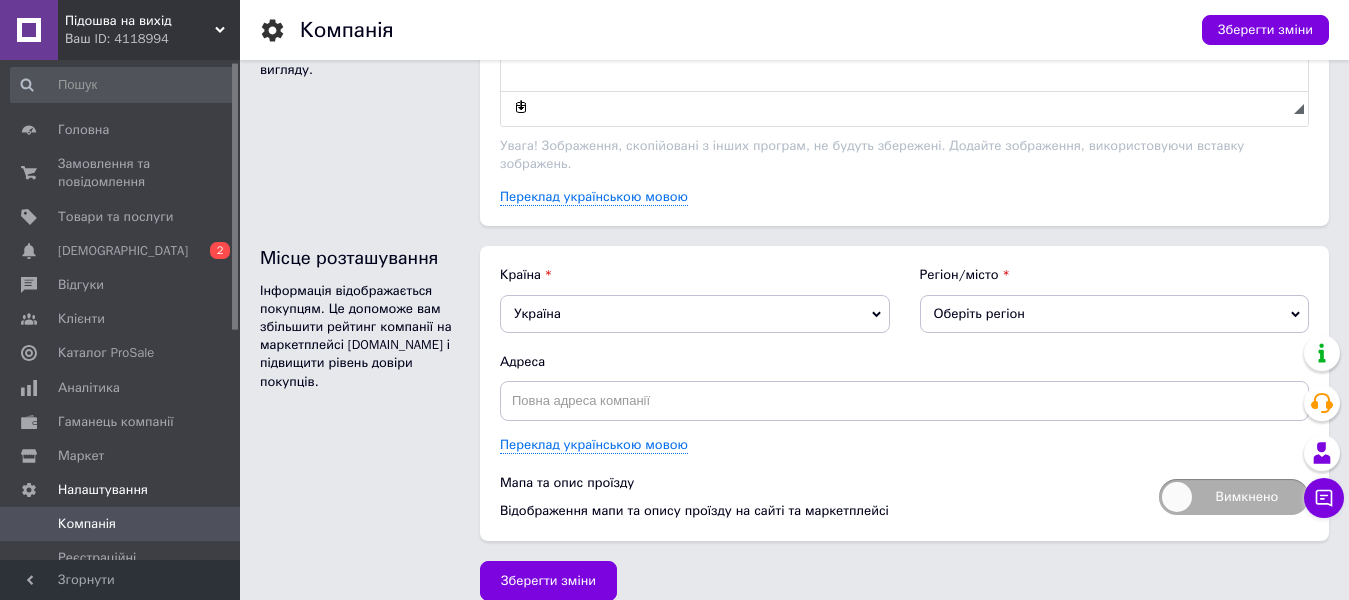 drag, startPoint x: 1291, startPoint y: 292, endPoint x: 1276, endPoint y: 285, distance: 16.552946 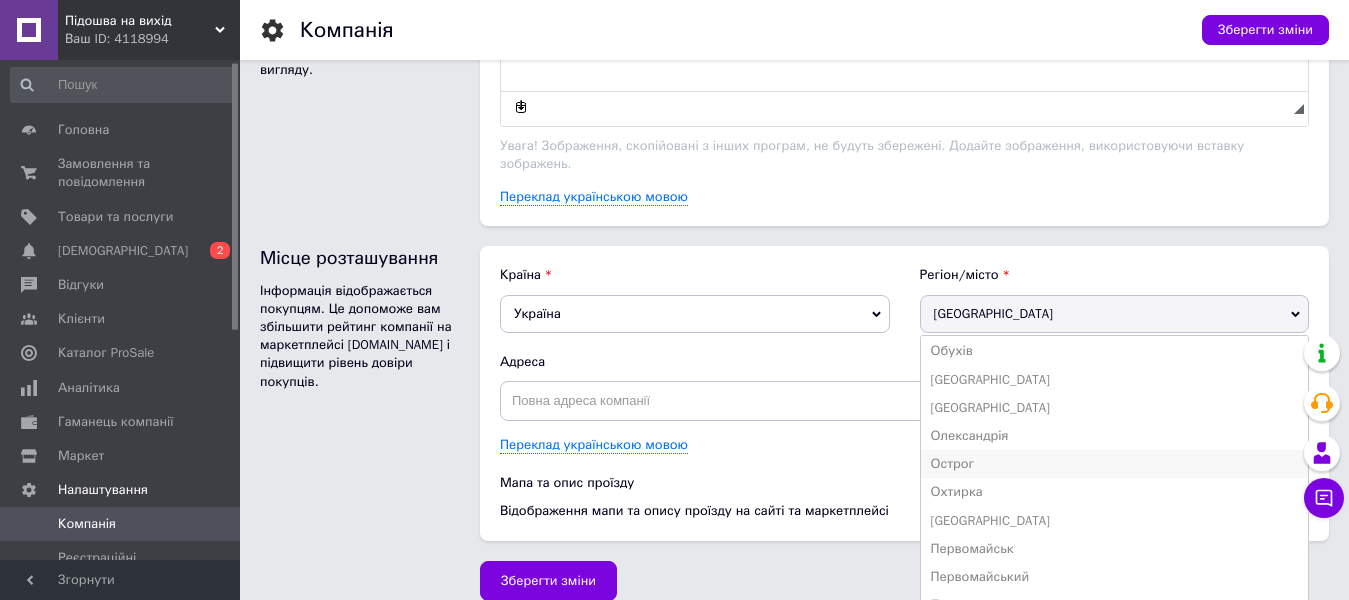 scroll, scrollTop: 2293, scrollLeft: 0, axis: vertical 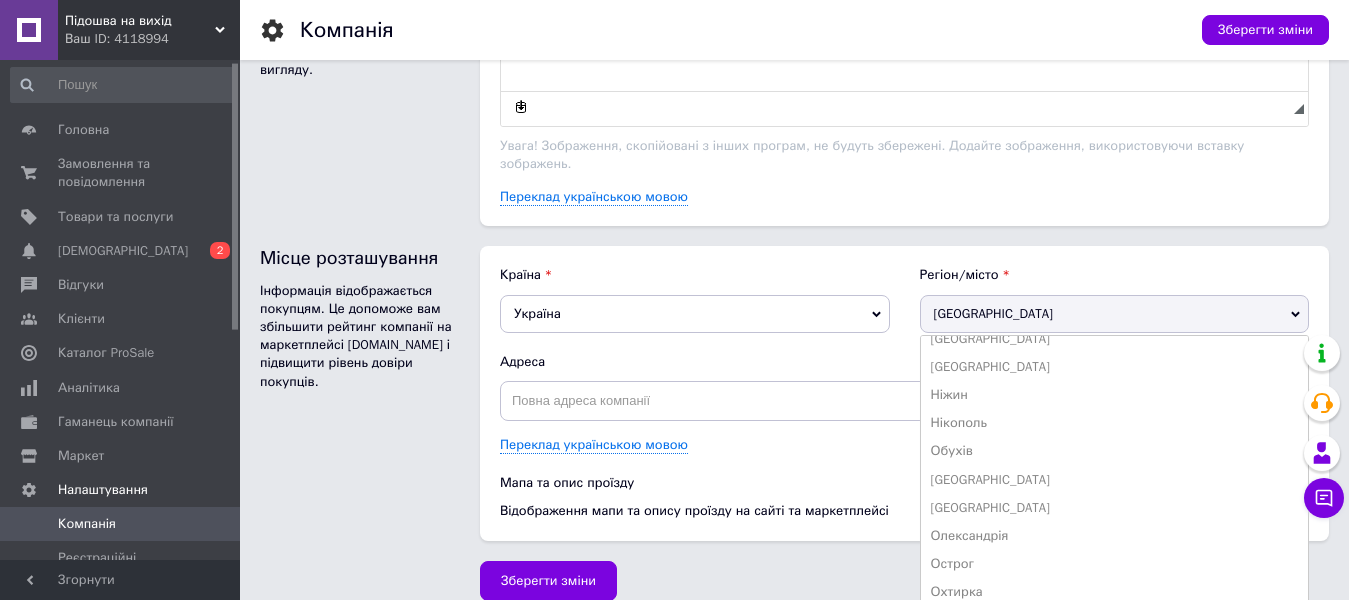 click on "[GEOGRAPHIC_DATA]" at bounding box center (1115, 314) 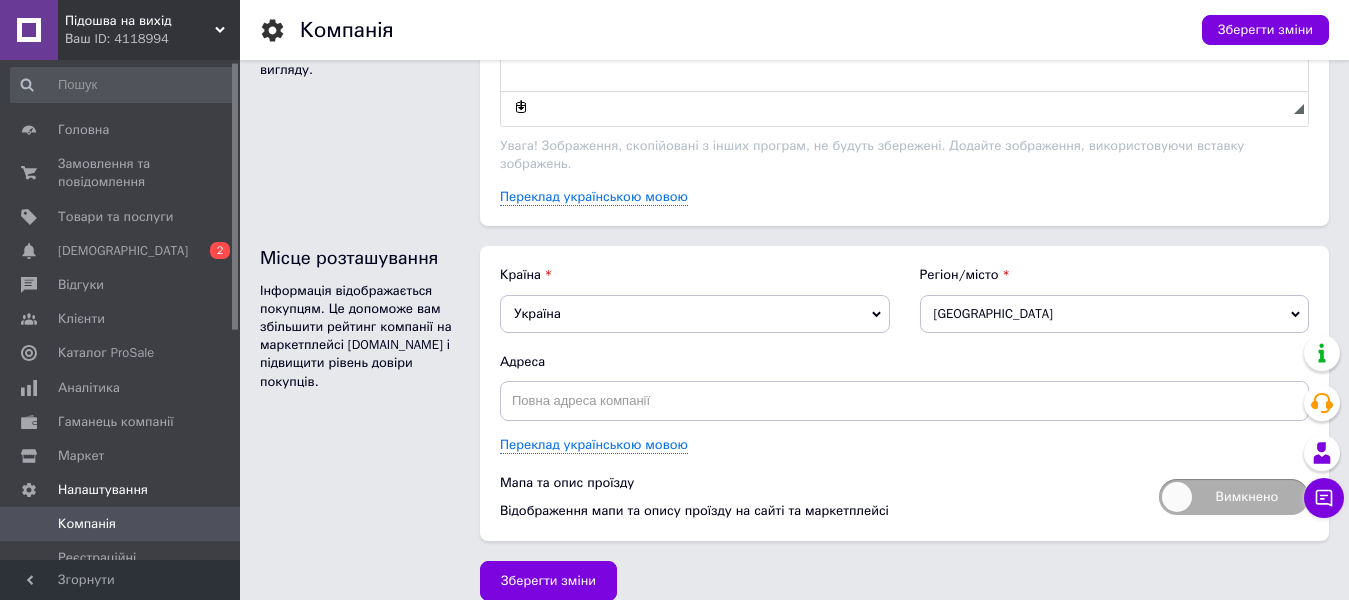 drag, startPoint x: 1299, startPoint y: 290, endPoint x: 1228, endPoint y: 316, distance: 75.61085 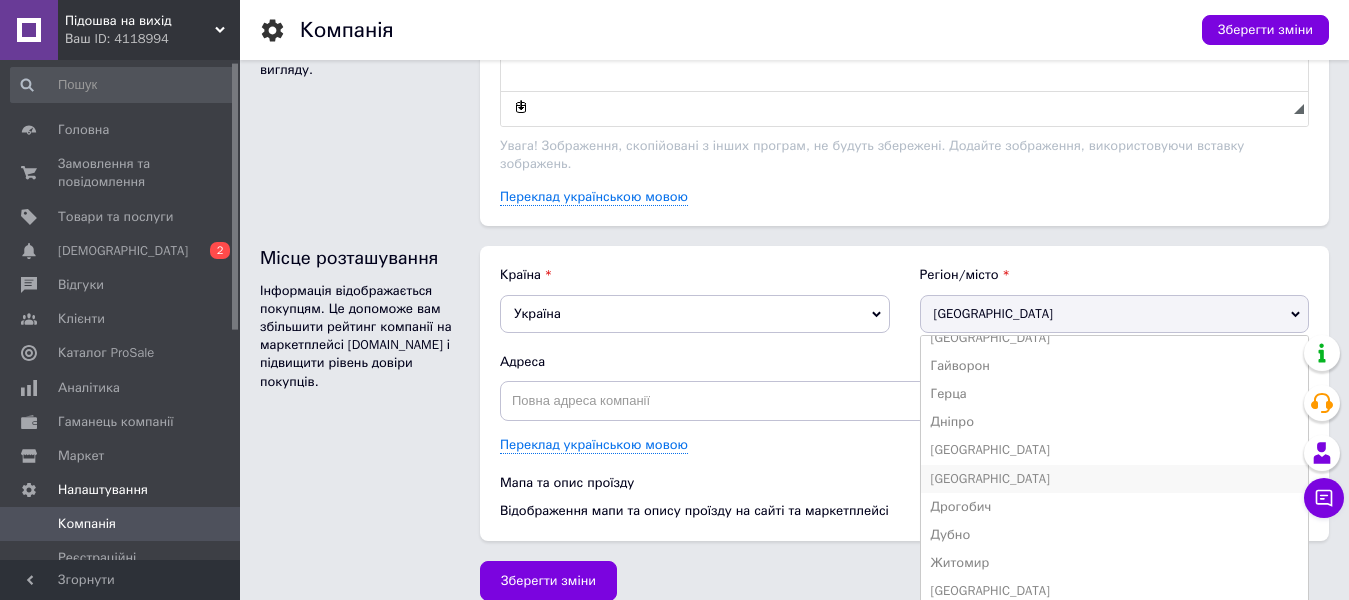 scroll, scrollTop: 900, scrollLeft: 0, axis: vertical 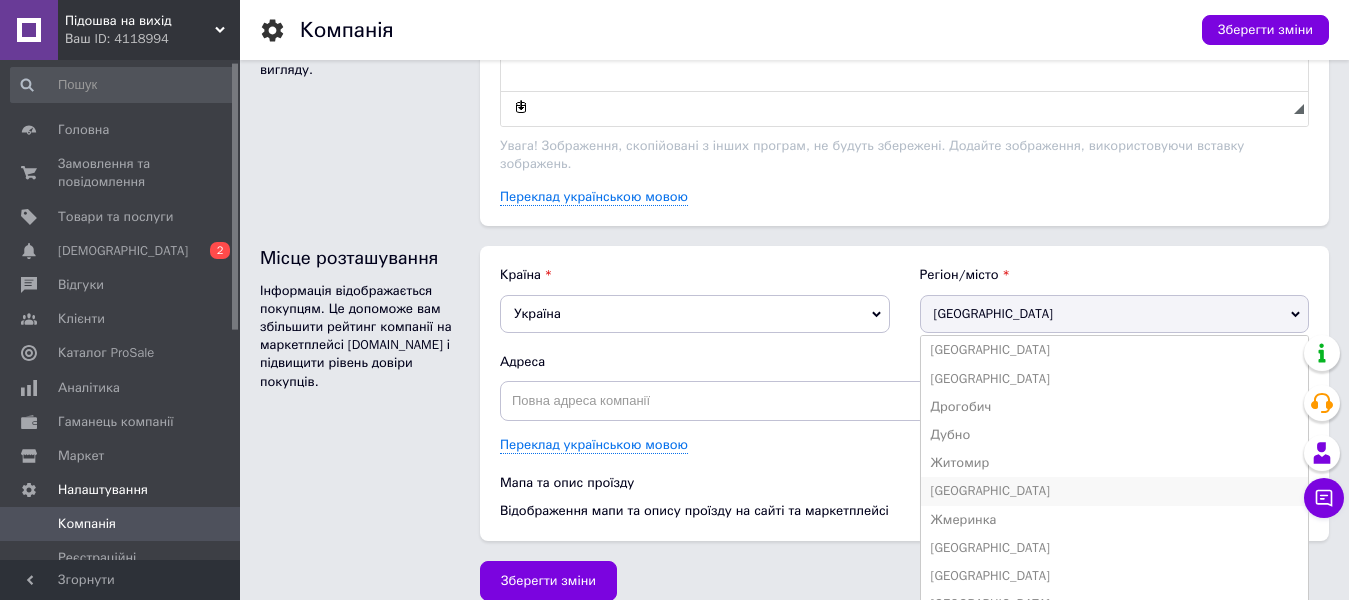 click on "[GEOGRAPHIC_DATA]" at bounding box center (991, 490) 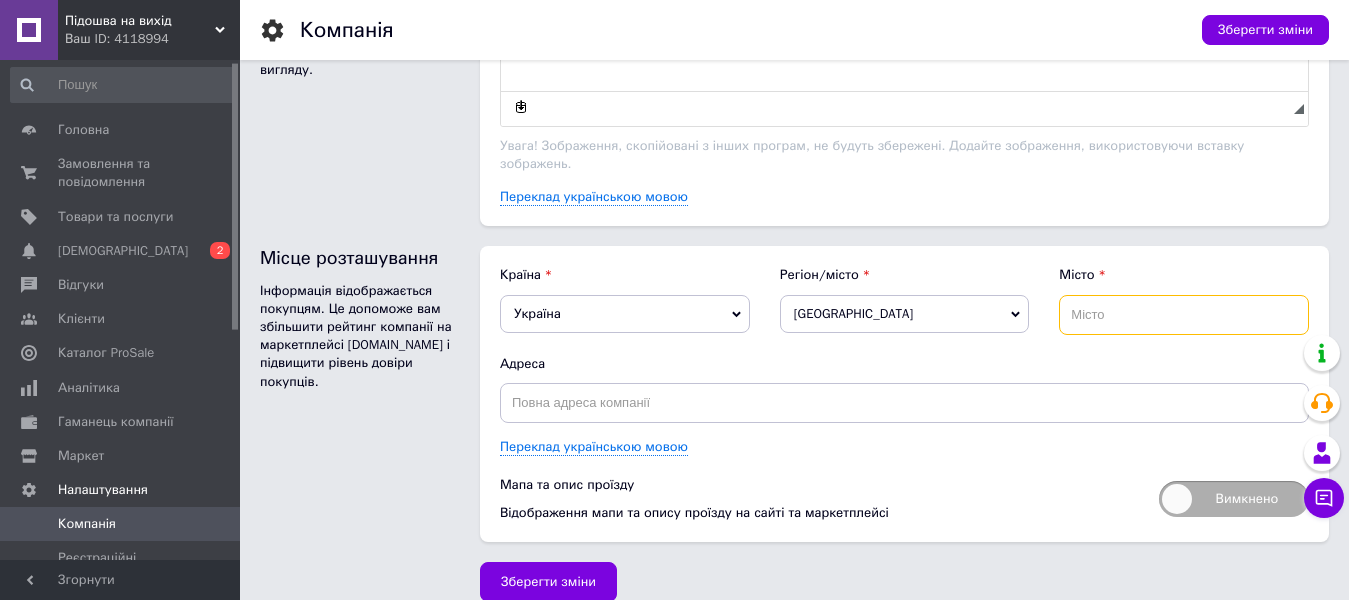 click at bounding box center (1184, 315) 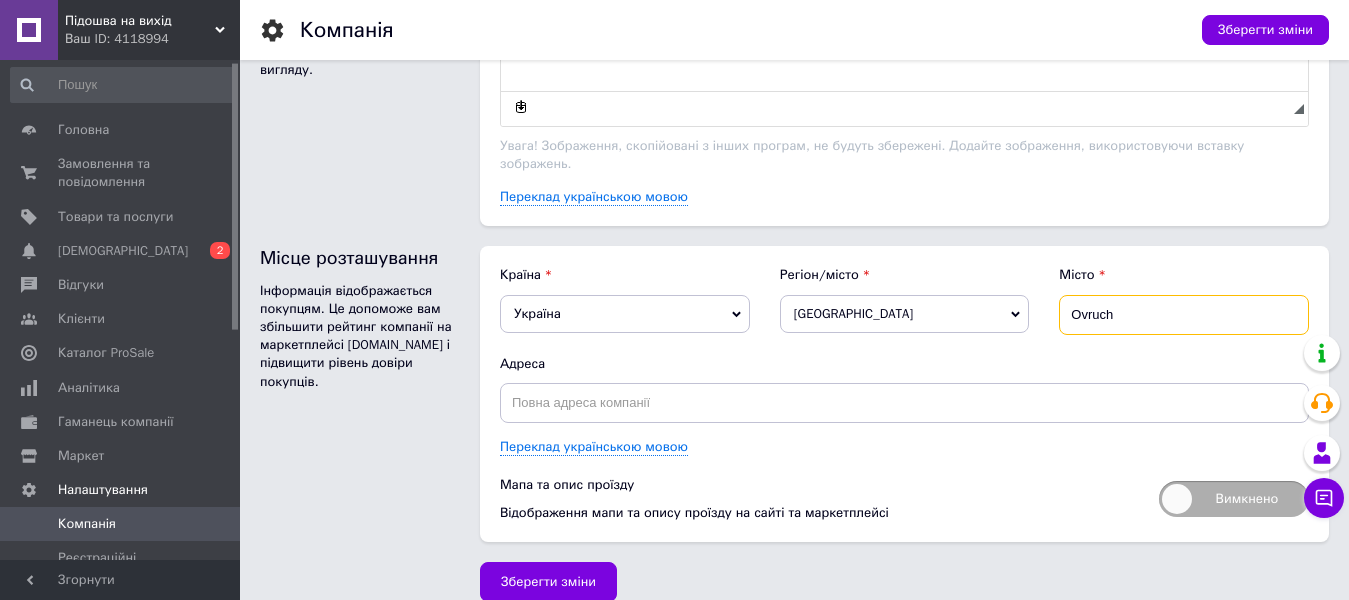 type on "Ovruch" 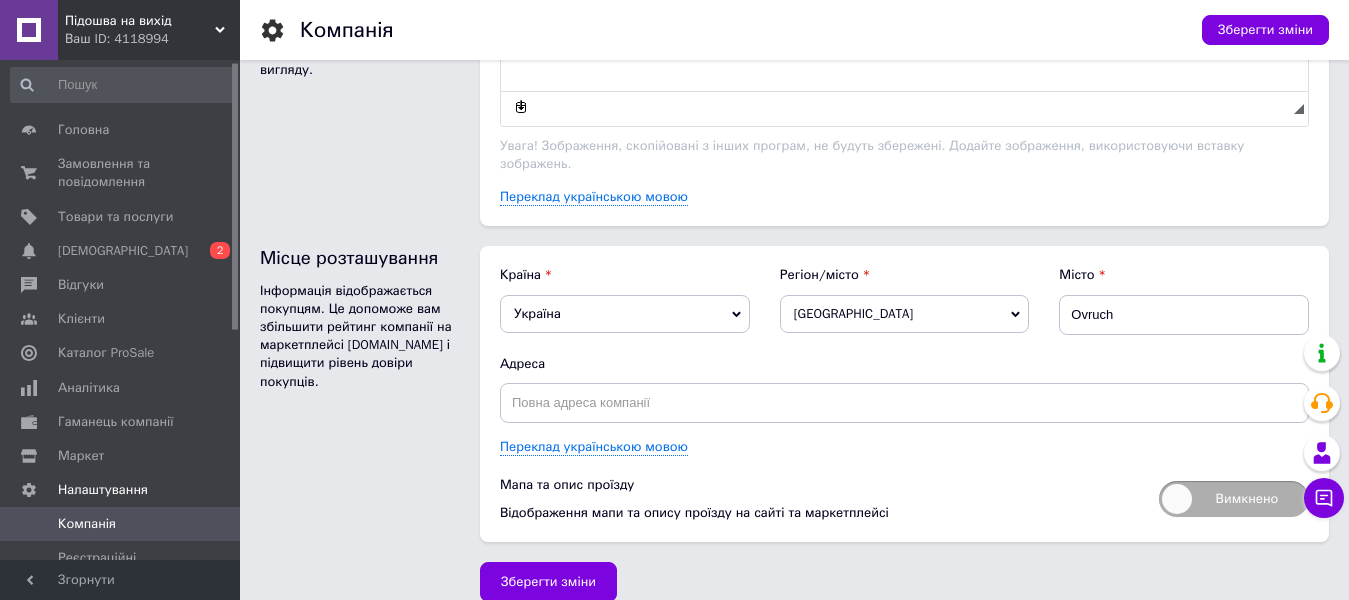click on "Країна [GEOGRAPHIC_DATA] [GEOGRAPHIC_DATA] [PERSON_NAME][GEOGRAPHIC_DATA] [GEOGRAPHIC_DATA] [GEOGRAPHIC_DATA] [GEOGRAPHIC_DATA] [GEOGRAPHIC_DATA] [GEOGRAPHIC_DATA] [GEOGRAPHIC_DATA] [GEOGRAPHIC_DATA] [GEOGRAPHIC_DATA] [GEOGRAPHIC_DATA] [GEOGRAPHIC_DATA] [GEOGRAPHIC_DATA] [GEOGRAPHIC_DATA] [GEOGRAPHIC_DATA] [GEOGRAPHIC_DATA] [GEOGRAPHIC_DATA] [GEOGRAPHIC_DATA] Андорра [GEOGRAPHIC_DATA] [GEOGRAPHIC_DATA] і [GEOGRAPHIC_DATA] [GEOGRAPHIC_DATA] [GEOGRAPHIC_DATA] [GEOGRAPHIC_DATA] [GEOGRAPHIC_DATA] [GEOGRAPHIC_DATA] [GEOGRAPHIC_DATA] Беліз [GEOGRAPHIC_DATA] [GEOGRAPHIC_DATA] [GEOGRAPHIC_DATA] [GEOGRAPHIC_DATA] [GEOGRAPHIC_DATA] [GEOGRAPHIC_DATA] Британські [GEOGRAPHIC_DATA] [GEOGRAPHIC_DATA] Буркіна Фасо Бурунді Бутан [GEOGRAPHIC_DATA] В'єтнам Вануату Великобританія [GEOGRAPHIC_DATA] Вірменія [PERSON_NAME] [GEOGRAPHIC_DATA]" at bounding box center (904, 394) 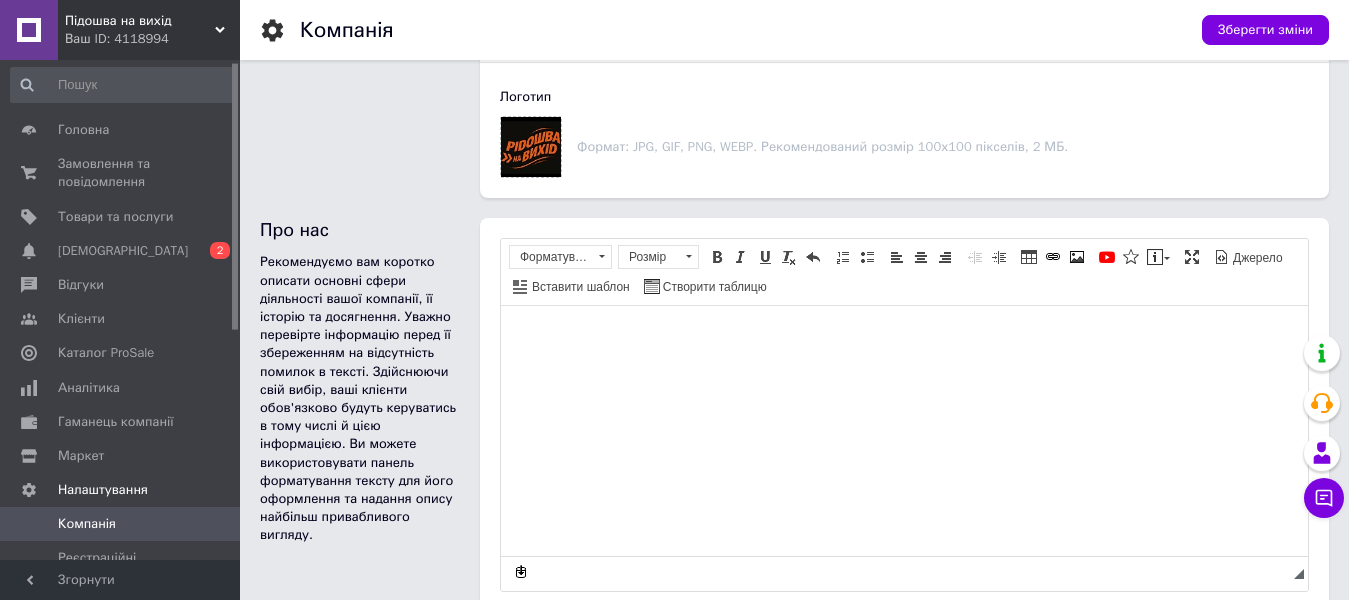 scroll, scrollTop: 753, scrollLeft: 0, axis: vertical 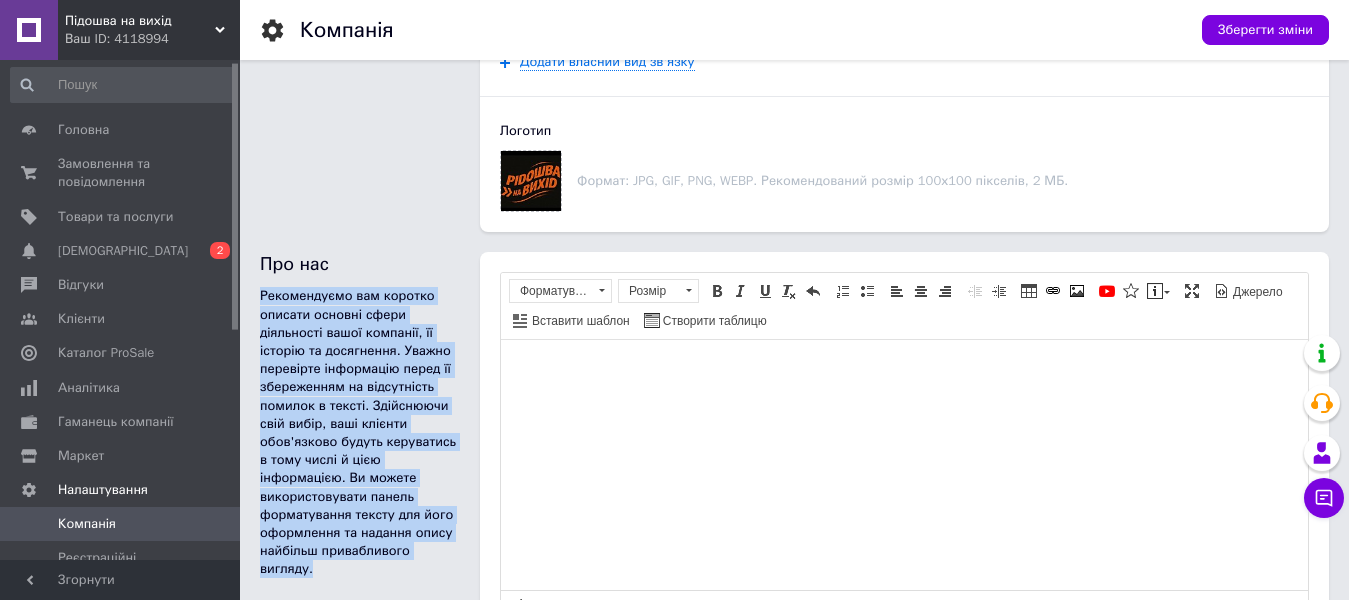 drag, startPoint x: 261, startPoint y: 290, endPoint x: 442, endPoint y: 556, distance: 321.74057 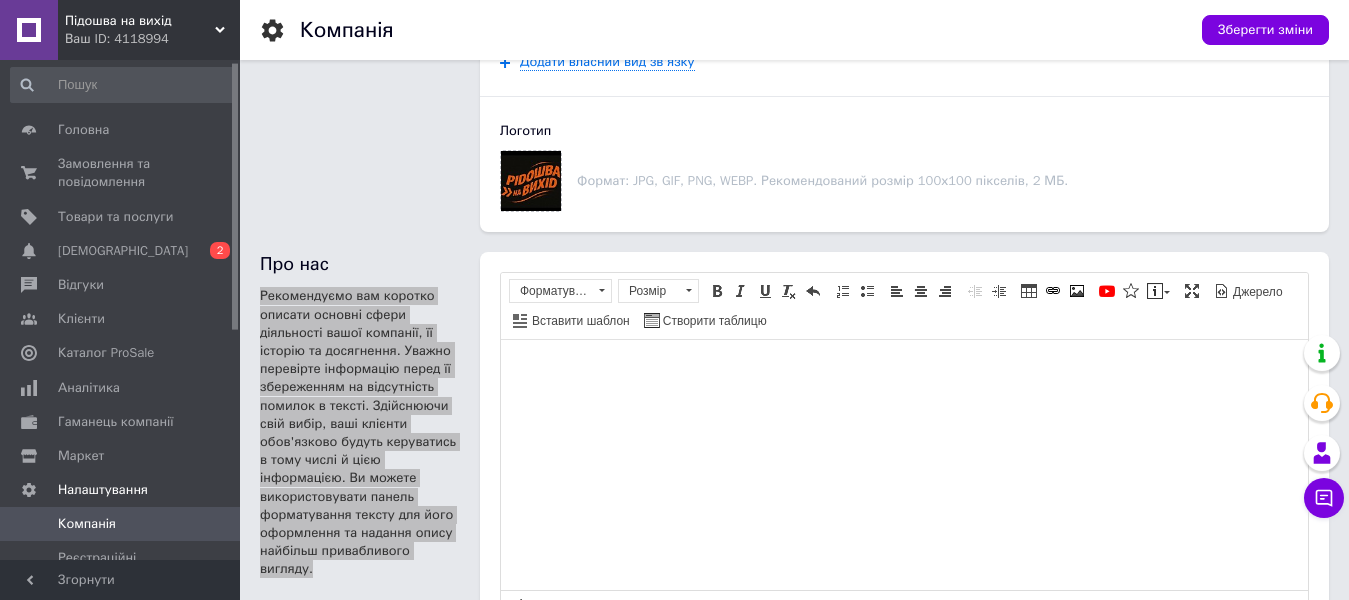 click at bounding box center (904, 370) 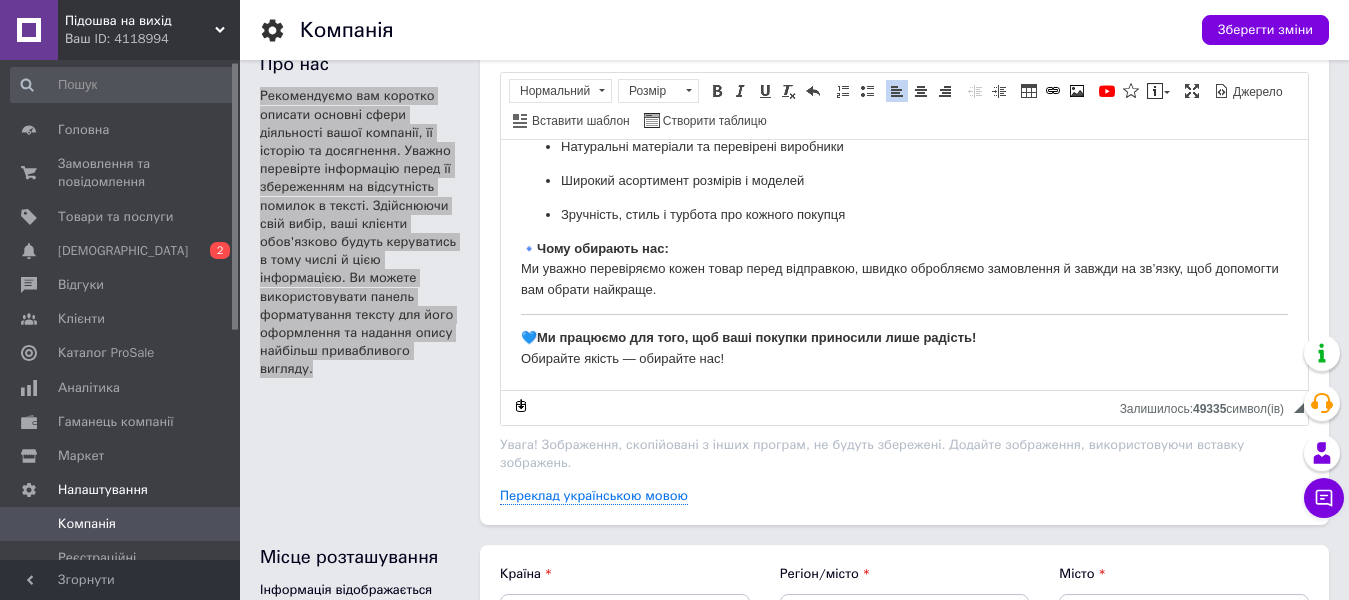 scroll, scrollTop: 1253, scrollLeft: 0, axis: vertical 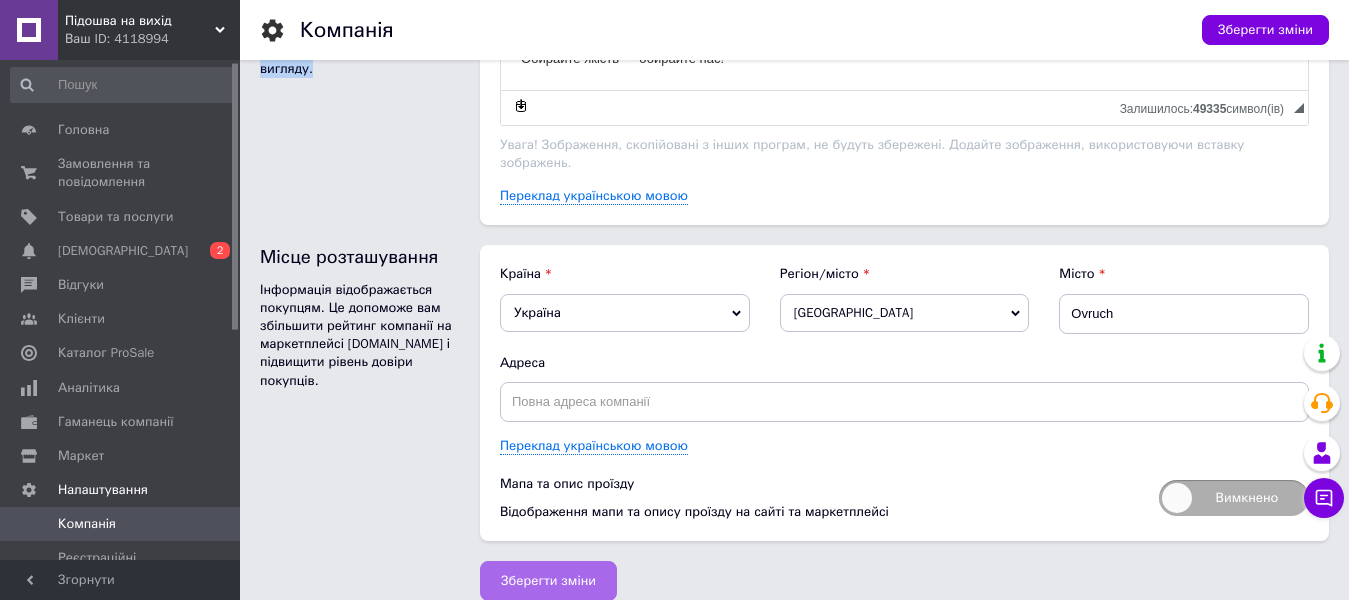 click on "Зберегти зміни" at bounding box center (548, 581) 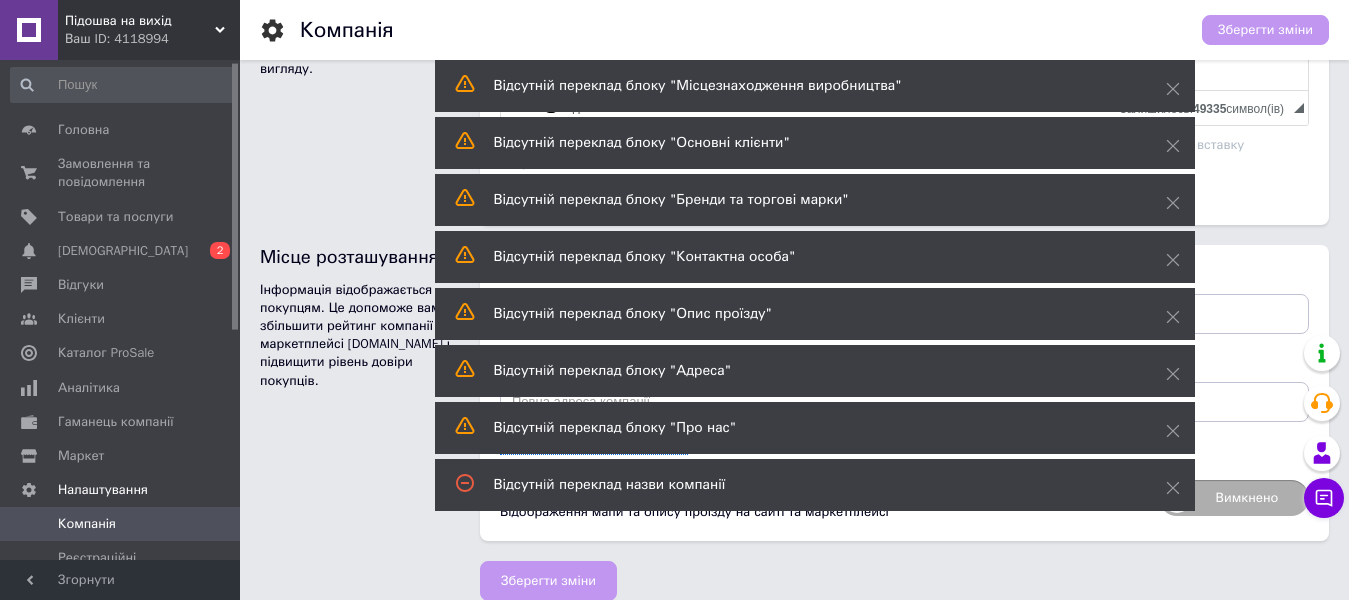 click on "Зберегти зміни" at bounding box center [894, 576] 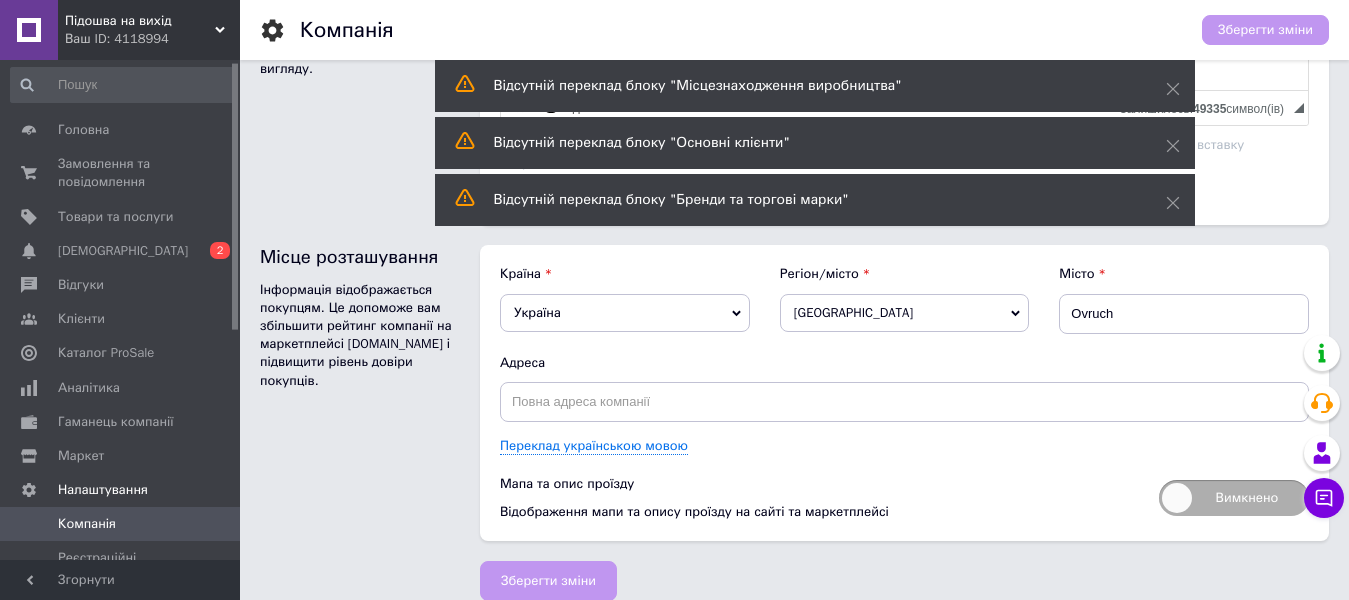 click on "Країна [GEOGRAPHIC_DATA] [GEOGRAPHIC_DATA] [PERSON_NAME][GEOGRAPHIC_DATA] [GEOGRAPHIC_DATA] [GEOGRAPHIC_DATA] [GEOGRAPHIC_DATA] [GEOGRAPHIC_DATA] [GEOGRAPHIC_DATA] [GEOGRAPHIC_DATA] [GEOGRAPHIC_DATA] [GEOGRAPHIC_DATA] [GEOGRAPHIC_DATA] [GEOGRAPHIC_DATA] [GEOGRAPHIC_DATA] [GEOGRAPHIC_DATA] [GEOGRAPHIC_DATA] [GEOGRAPHIC_DATA] [GEOGRAPHIC_DATA] [GEOGRAPHIC_DATA] Андорра [GEOGRAPHIC_DATA] [GEOGRAPHIC_DATA] і [GEOGRAPHIC_DATA] [GEOGRAPHIC_DATA] [GEOGRAPHIC_DATA] [GEOGRAPHIC_DATA] [GEOGRAPHIC_DATA] [GEOGRAPHIC_DATA] [GEOGRAPHIC_DATA] Беліз [GEOGRAPHIC_DATA] [GEOGRAPHIC_DATA] [GEOGRAPHIC_DATA] [GEOGRAPHIC_DATA] [GEOGRAPHIC_DATA] [GEOGRAPHIC_DATA] Британські [GEOGRAPHIC_DATA] [GEOGRAPHIC_DATA] Буркіна Фасо Бурунді Бутан [GEOGRAPHIC_DATA] В'єтнам Вануату Великобританія [GEOGRAPHIC_DATA] Вірменія [PERSON_NAME] [GEOGRAPHIC_DATA]" at bounding box center [904, 393] 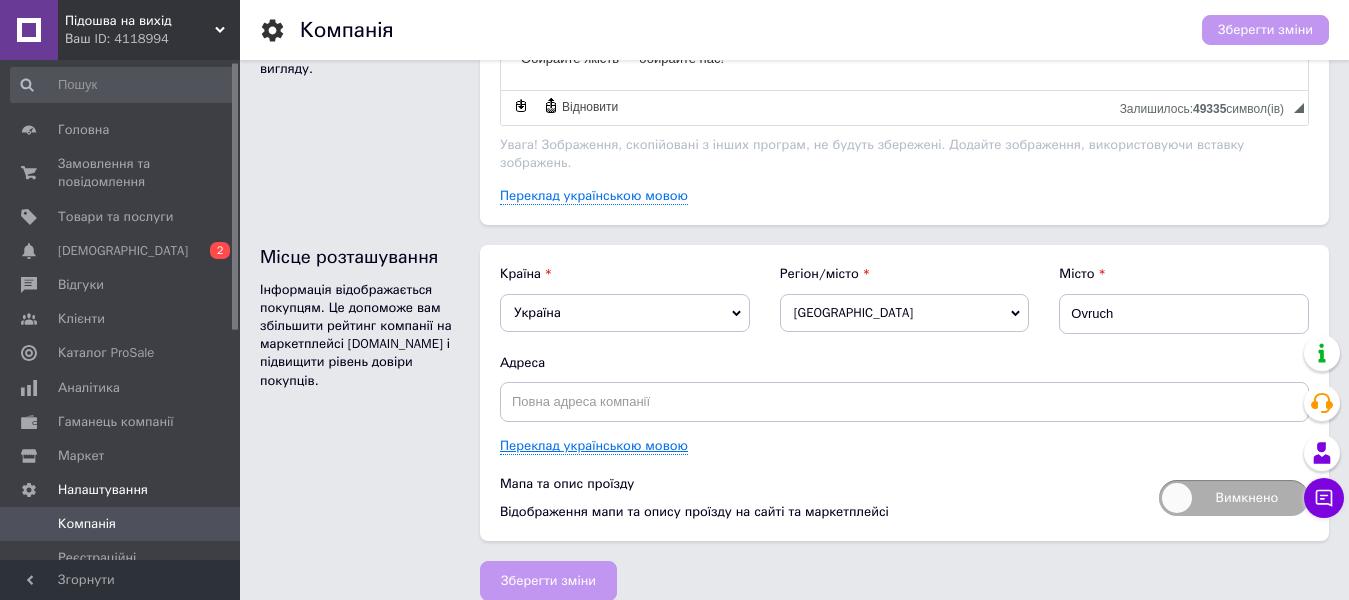 click on "Переклад українською мовою" at bounding box center [594, 446] 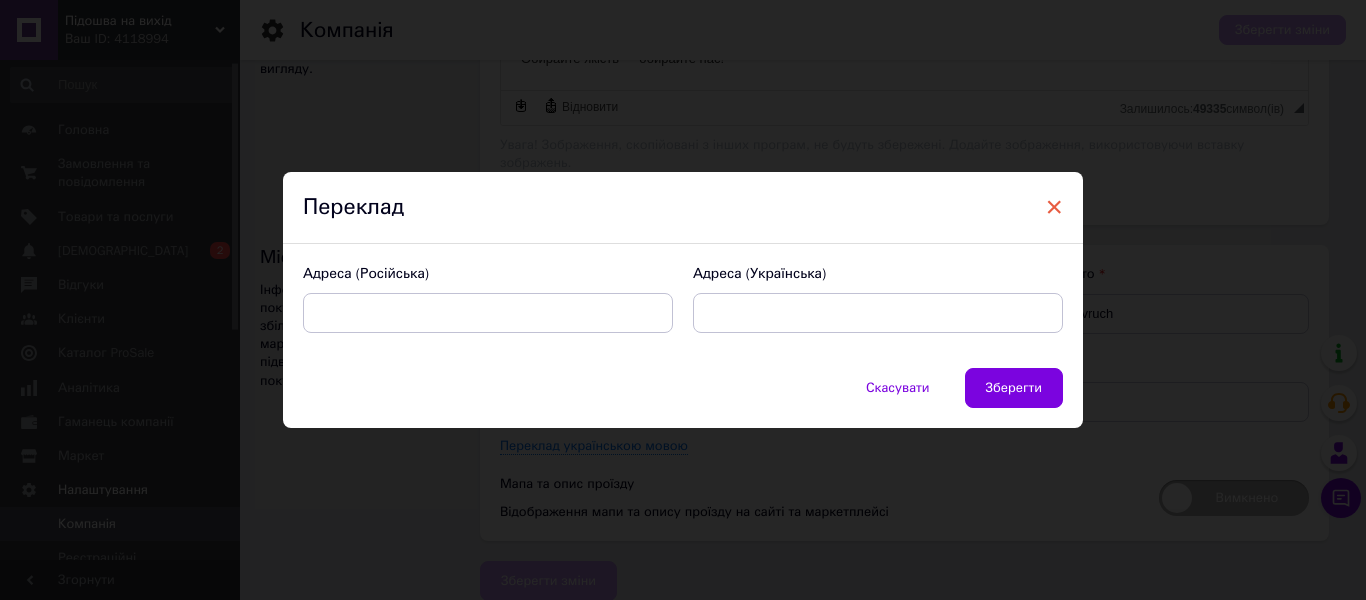 click on "×" at bounding box center [1054, 207] 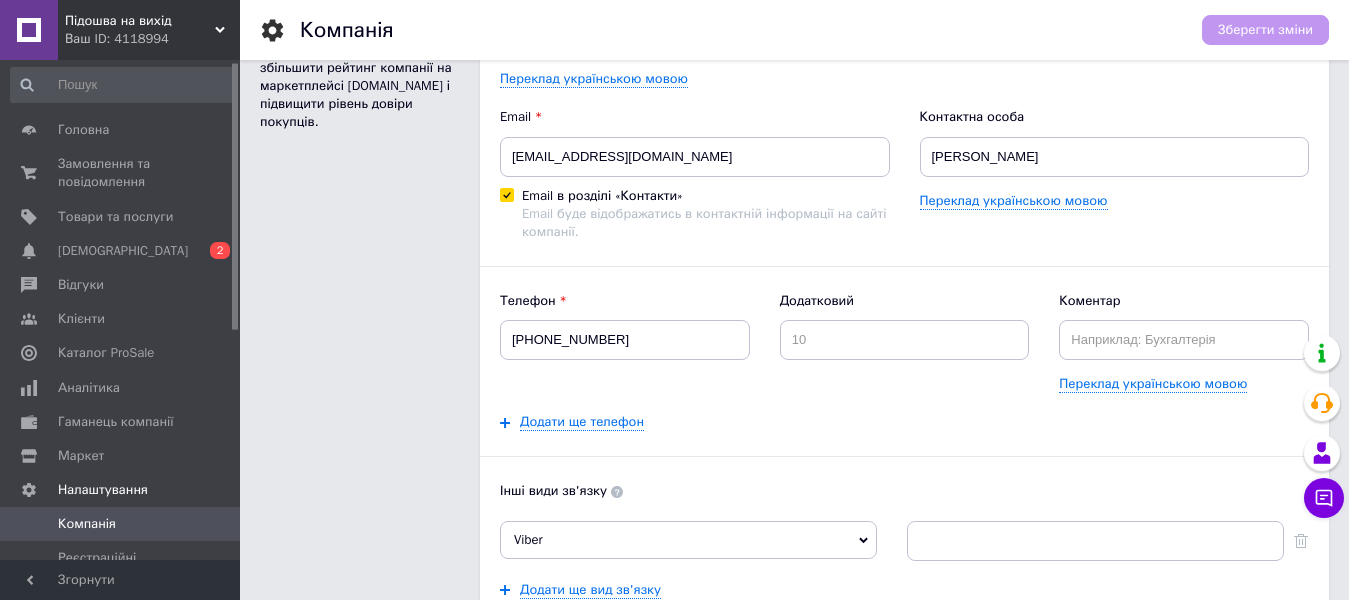scroll, scrollTop: 253, scrollLeft: 0, axis: vertical 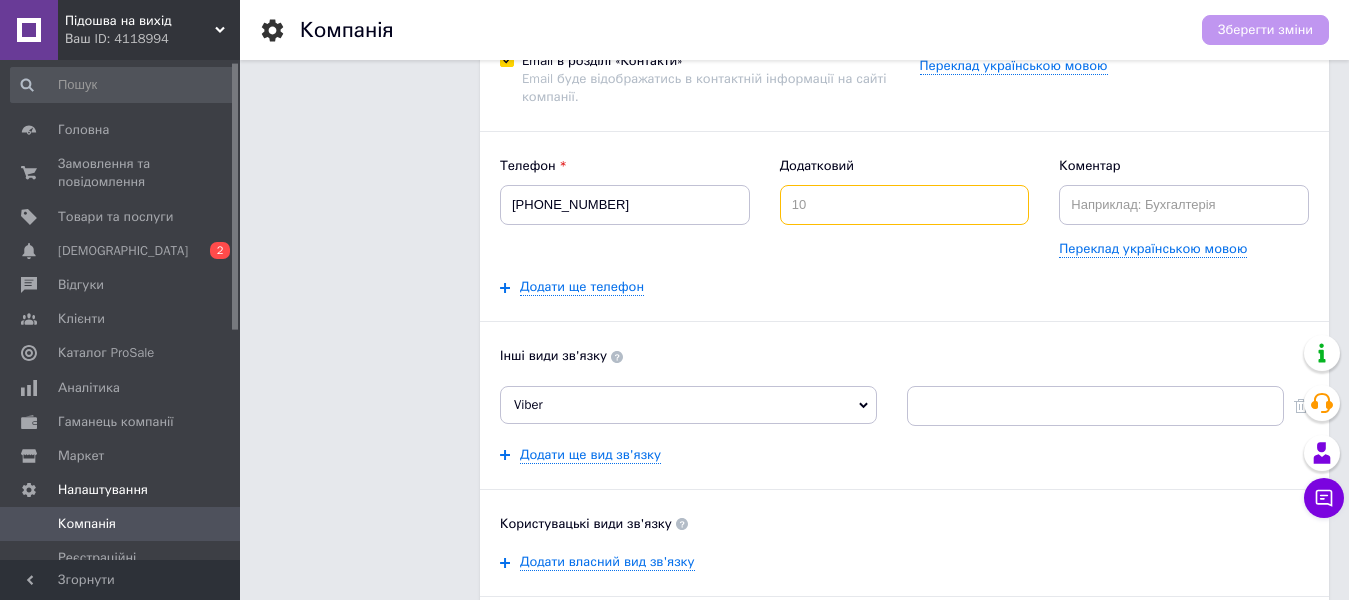 click at bounding box center (905, 205) 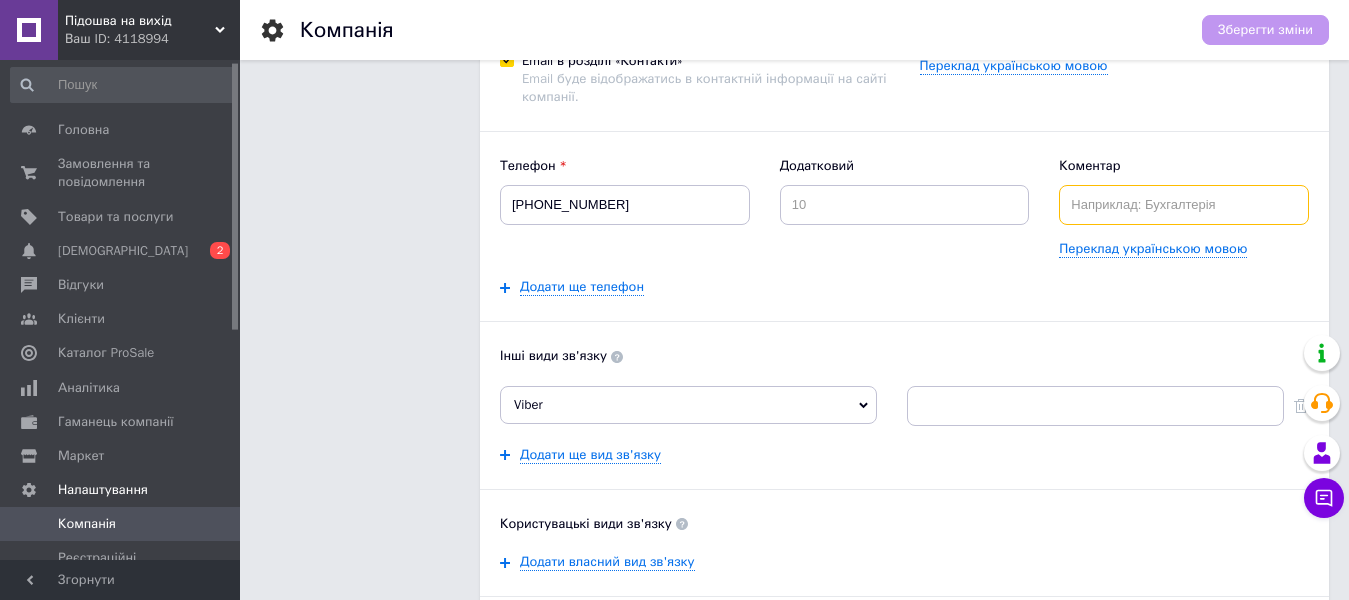 click at bounding box center (1184, 205) 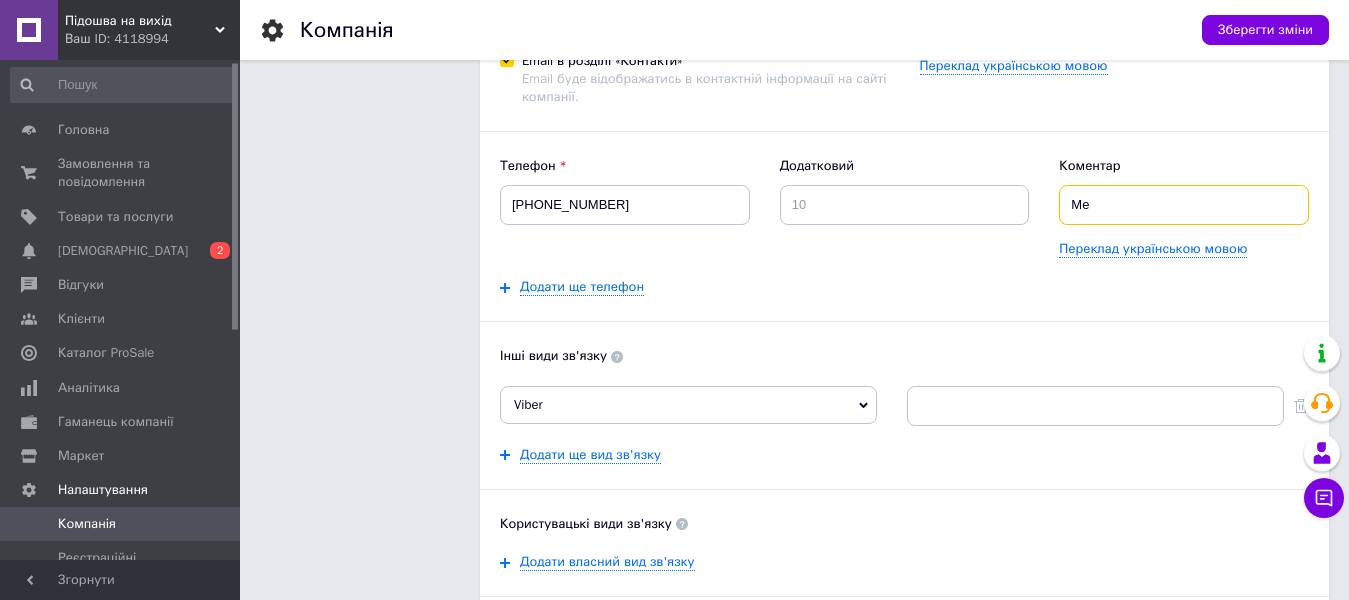 type on "М" 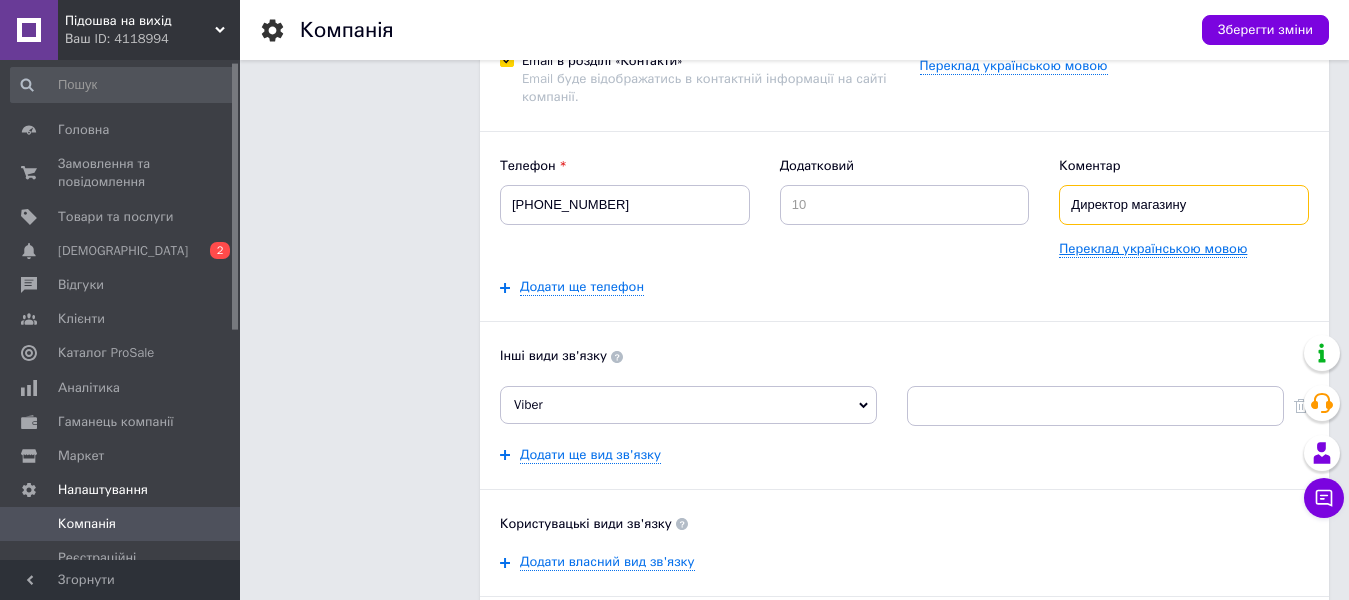 type on "Директор магазину" 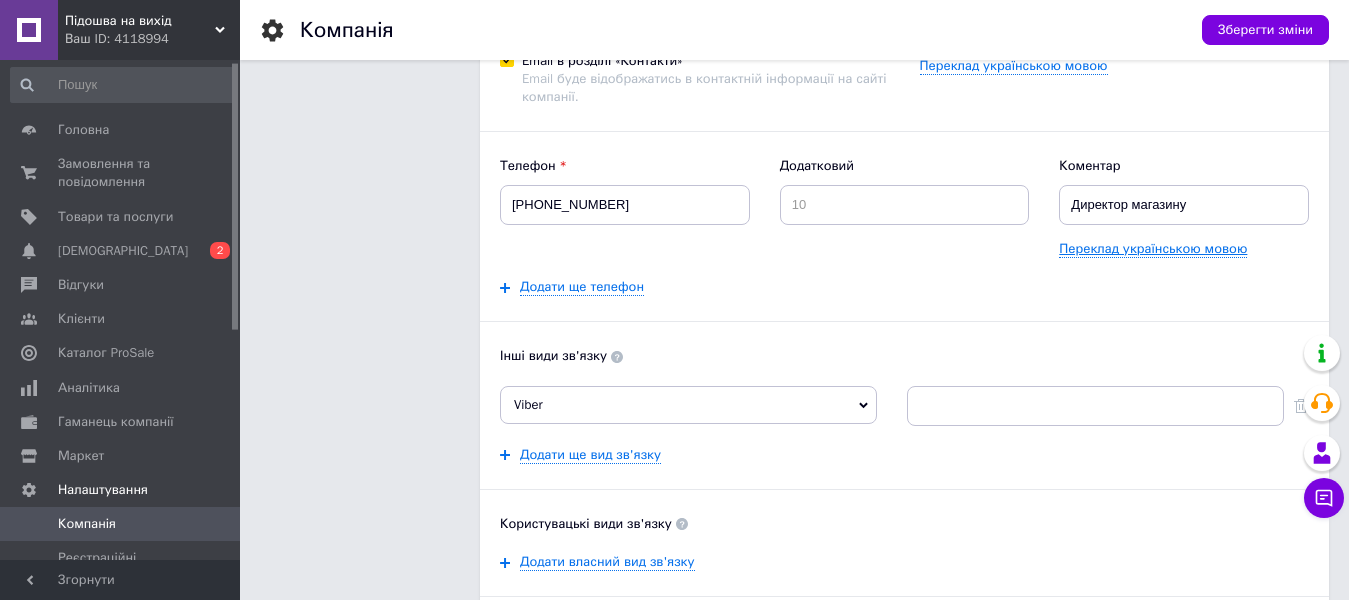 click on "Переклад українською мовою" at bounding box center (1153, 249) 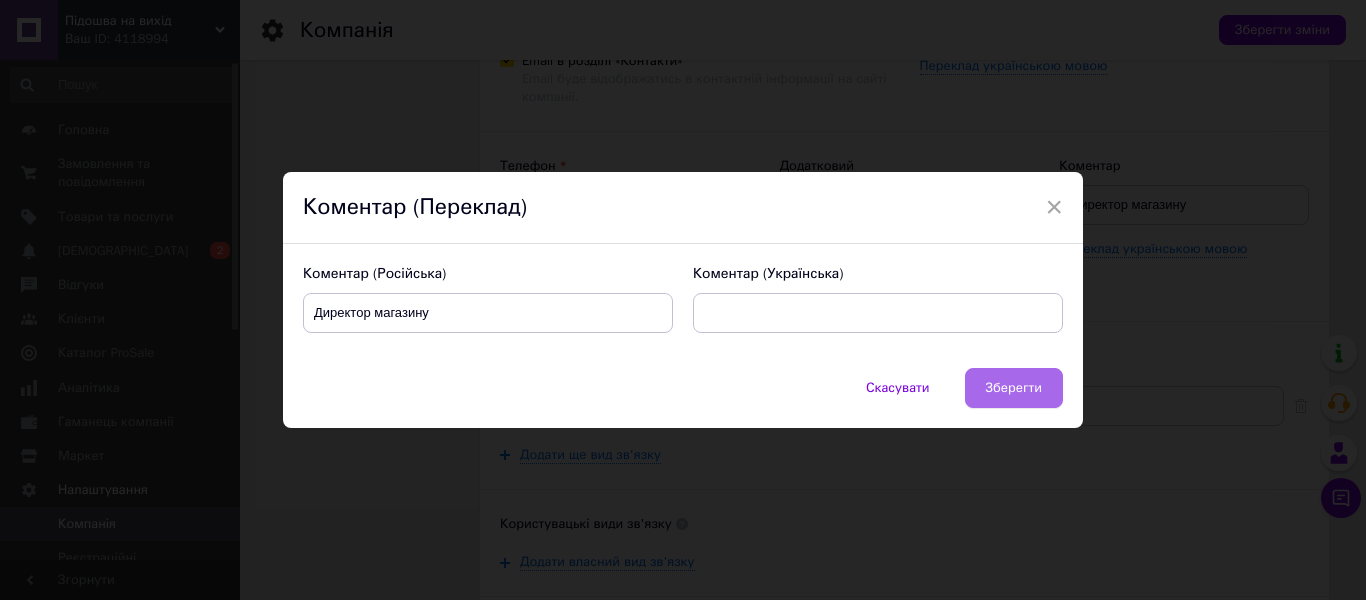 click on "Зберегти" at bounding box center (1014, 388) 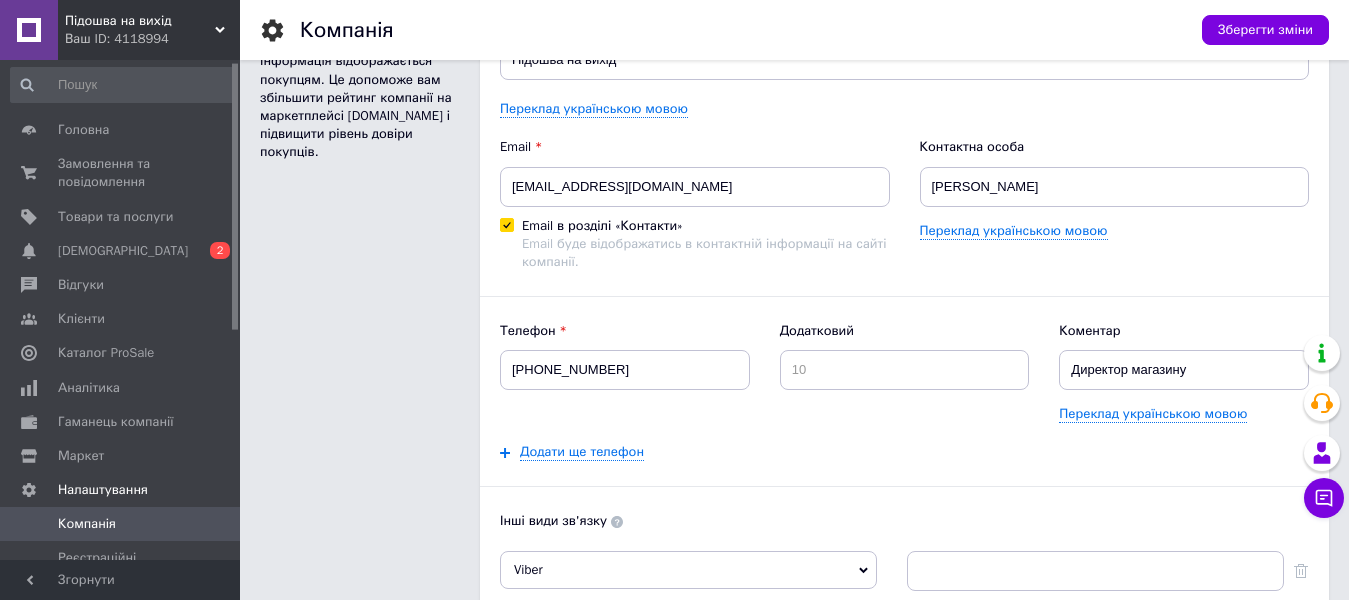 scroll, scrollTop: 53, scrollLeft: 0, axis: vertical 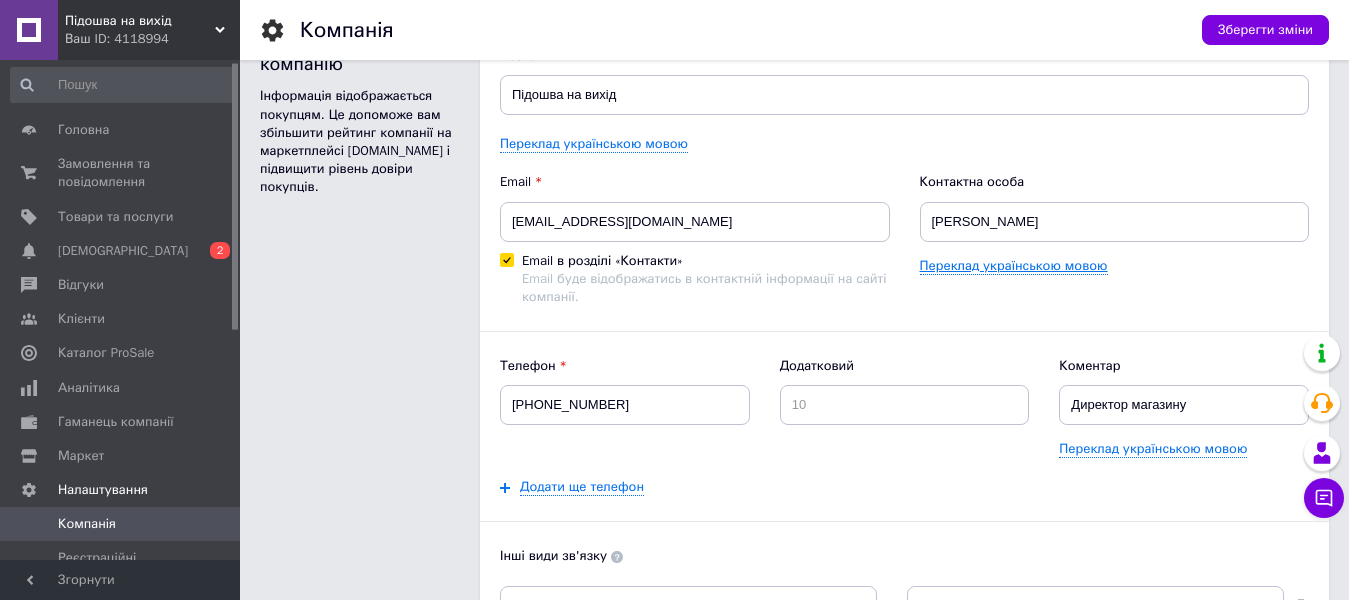 click on "Переклад українською мовою" at bounding box center (1014, 266) 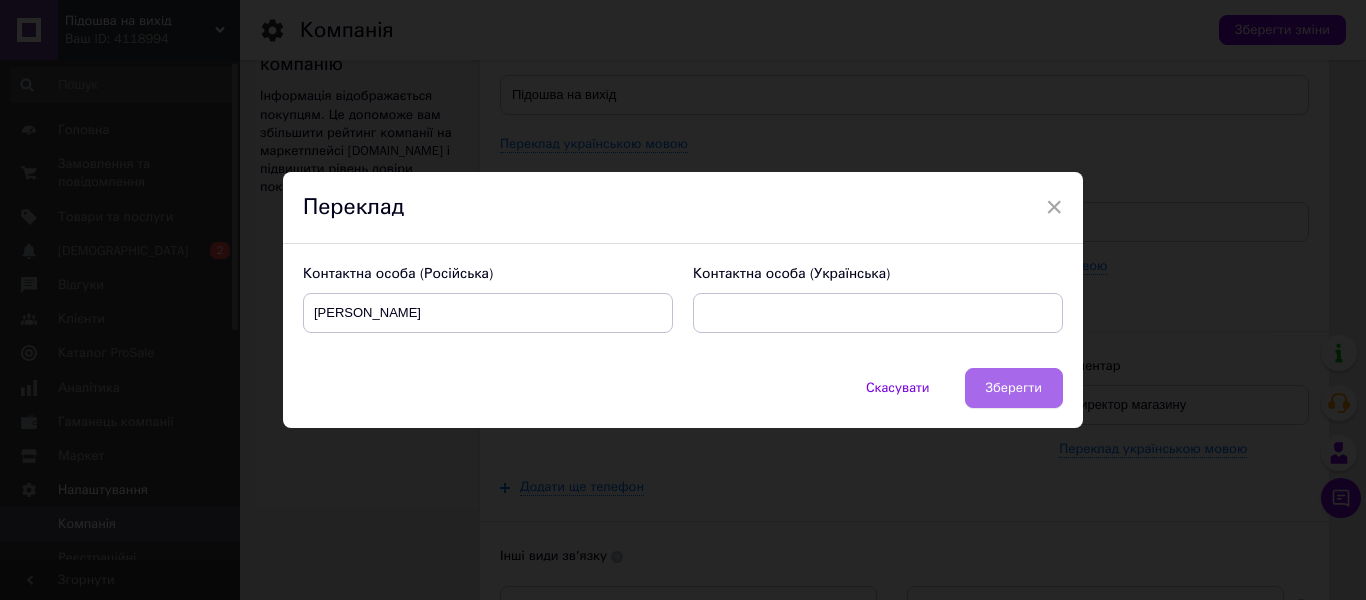 click on "Зберегти" at bounding box center [1014, 388] 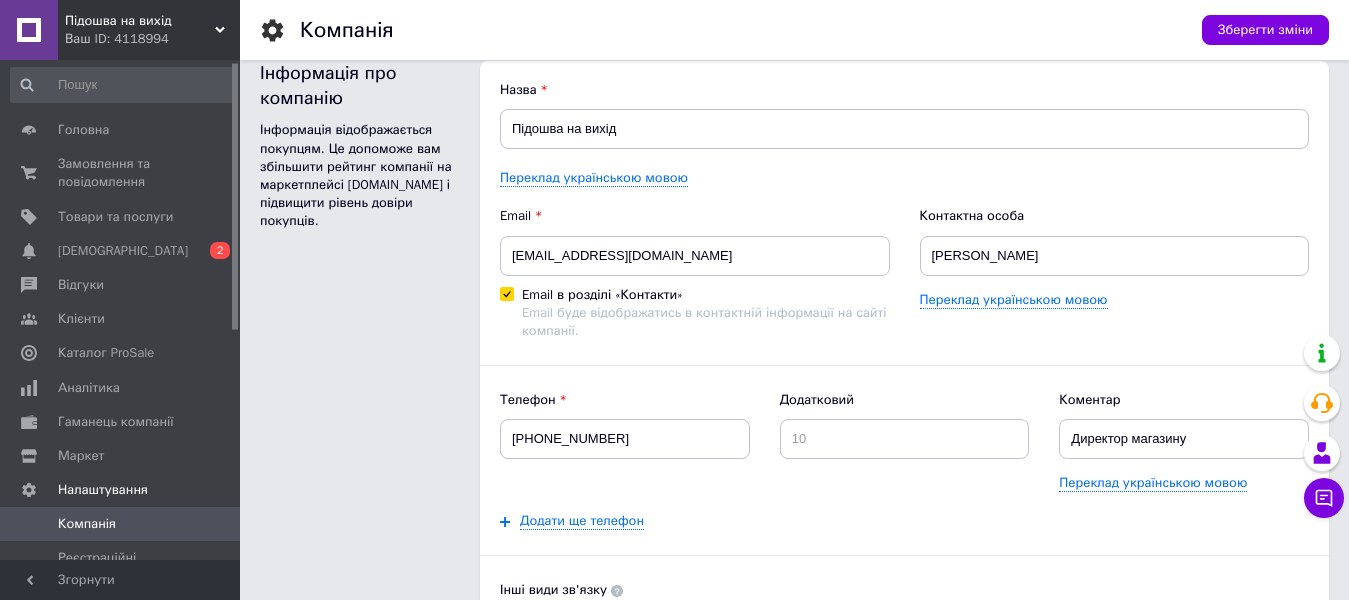 scroll, scrollTop: 0, scrollLeft: 0, axis: both 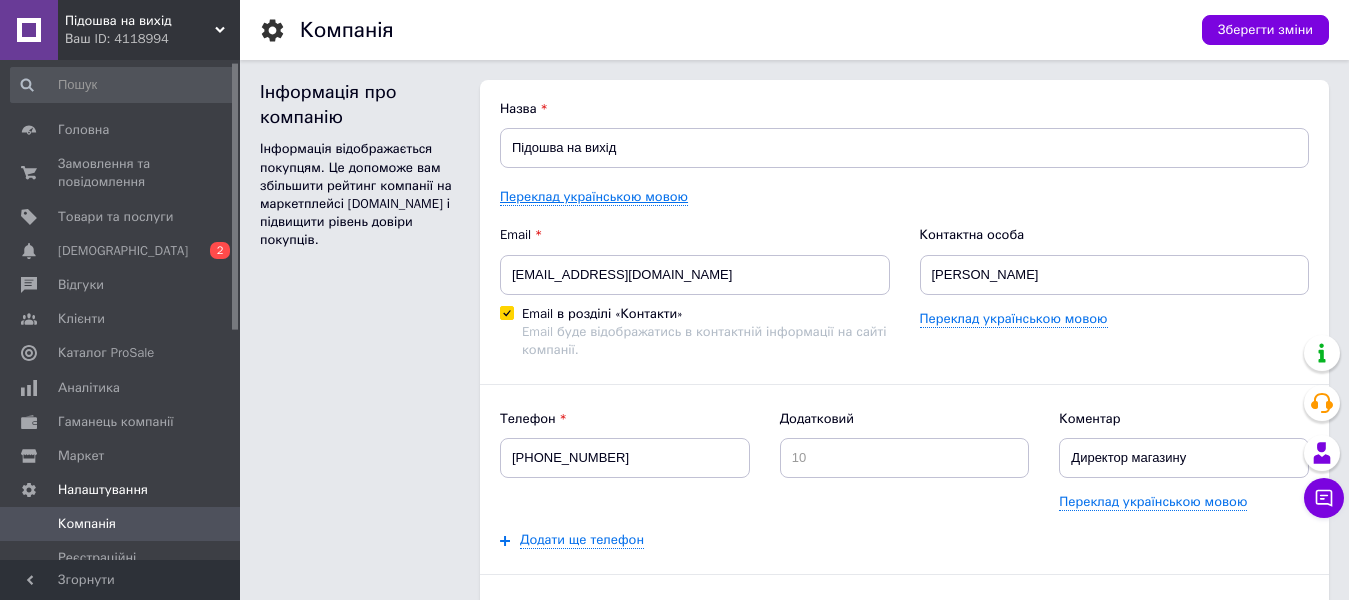 click on "Переклад українською мовою" at bounding box center [594, 197] 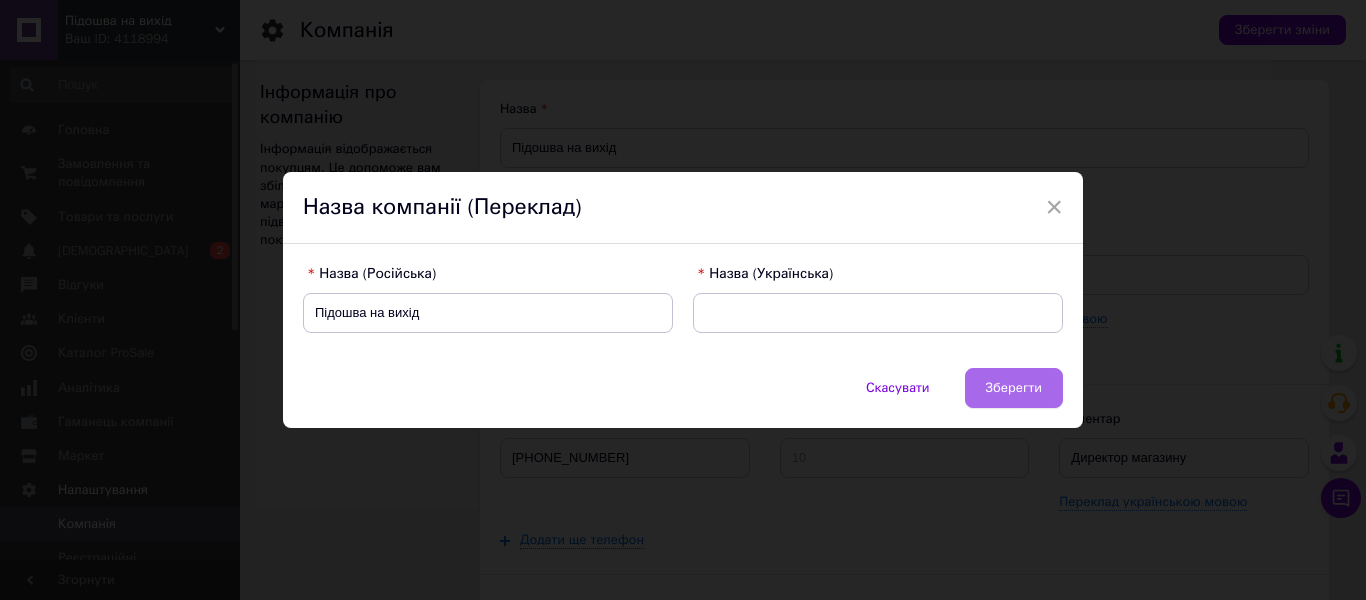click on "Зберегти" at bounding box center [1014, 388] 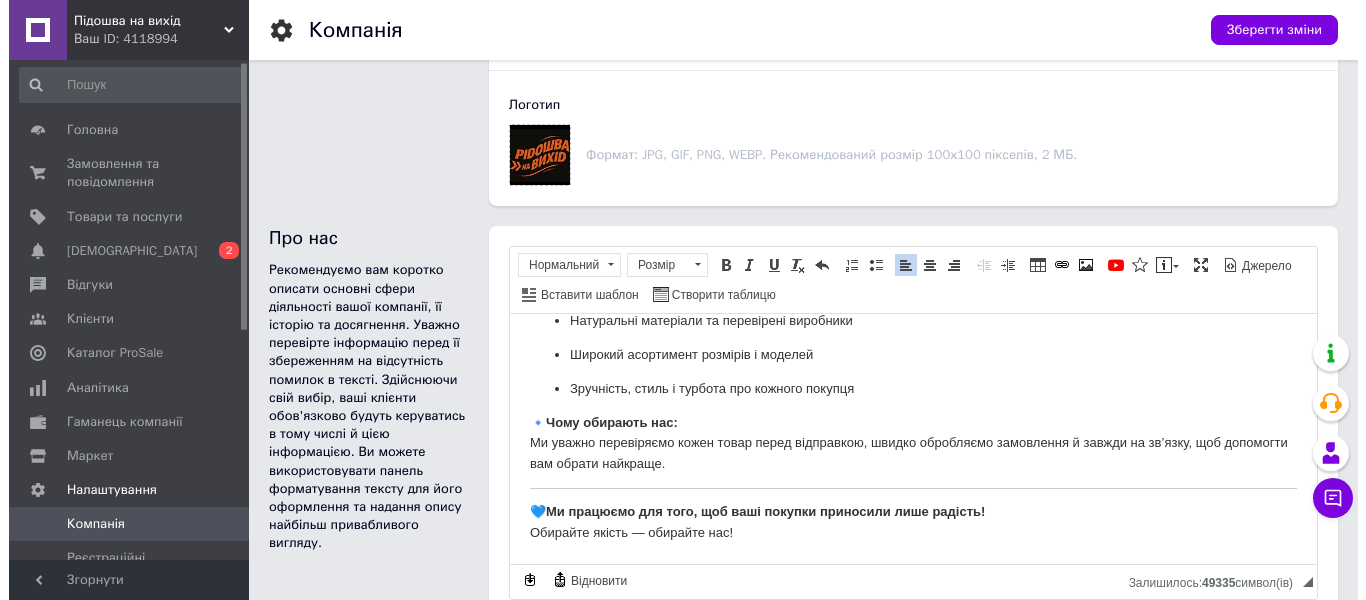 scroll, scrollTop: 900, scrollLeft: 0, axis: vertical 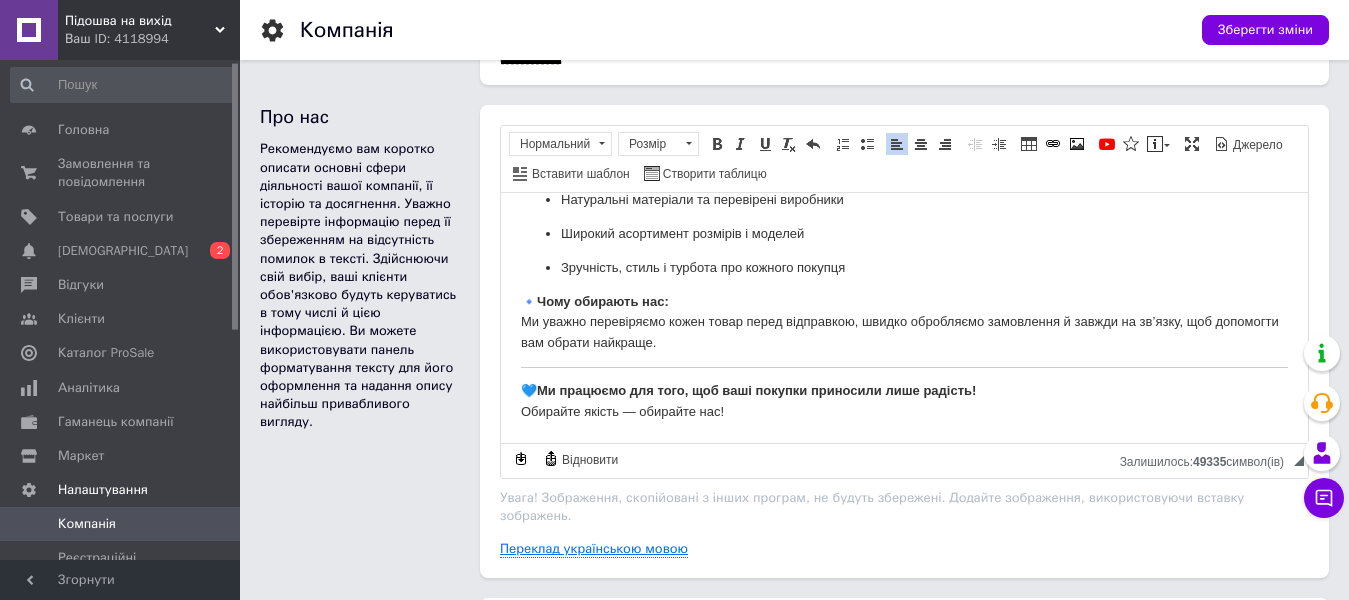 click on "Переклад українською мовою" at bounding box center (594, 549) 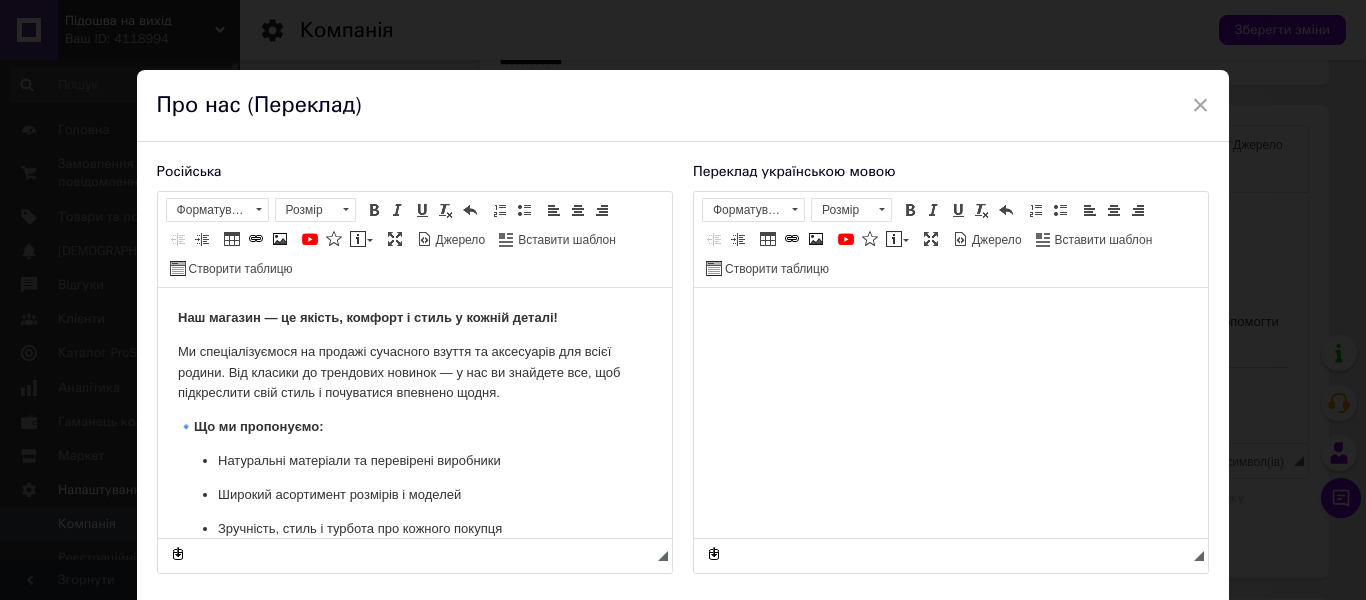 scroll, scrollTop: 0, scrollLeft: 0, axis: both 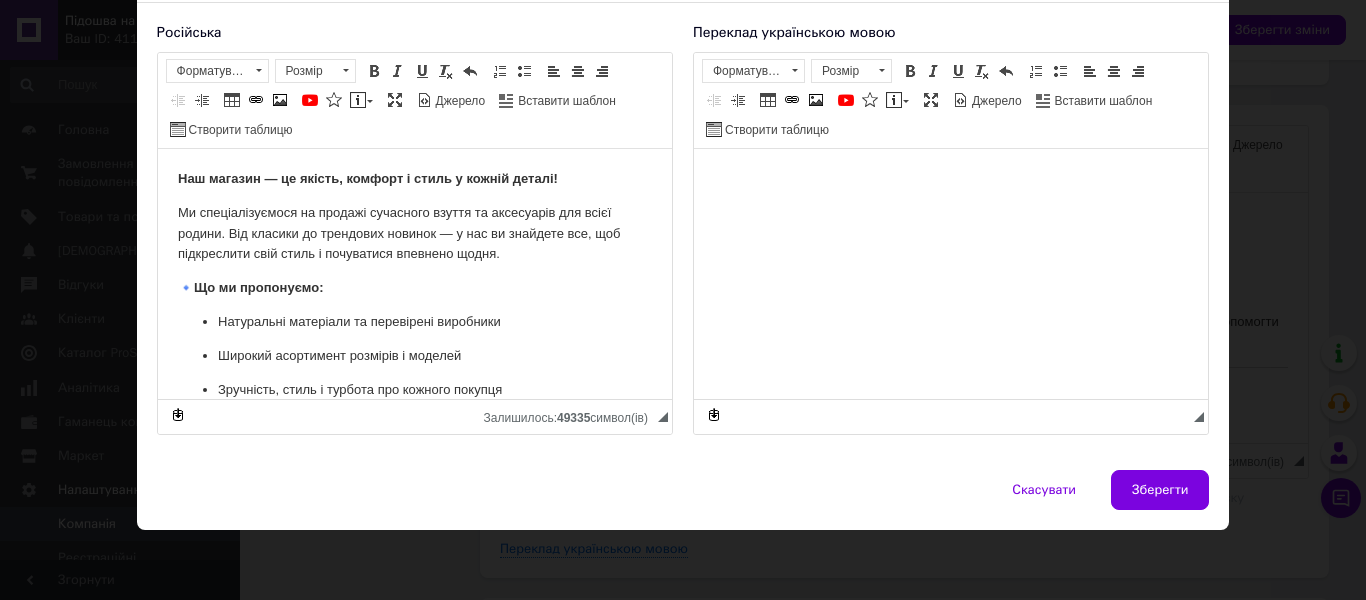 drag, startPoint x: 1154, startPoint y: 485, endPoint x: 1136, endPoint y: 458, distance: 32.449963 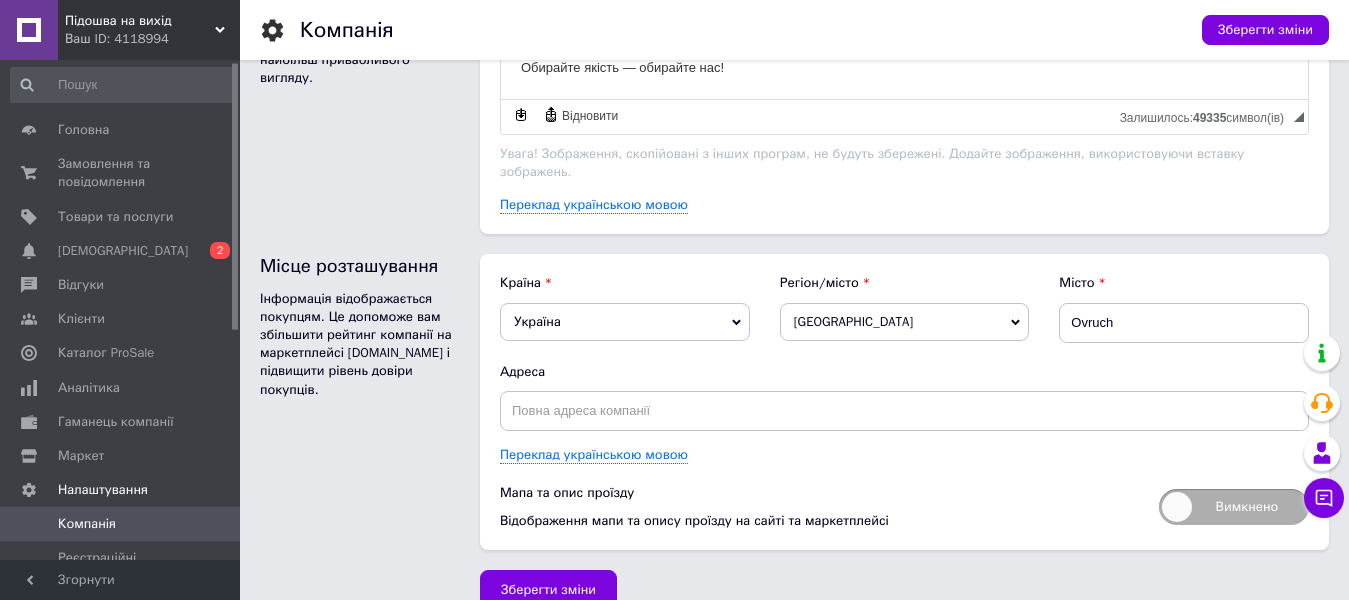 scroll, scrollTop: 1253, scrollLeft: 0, axis: vertical 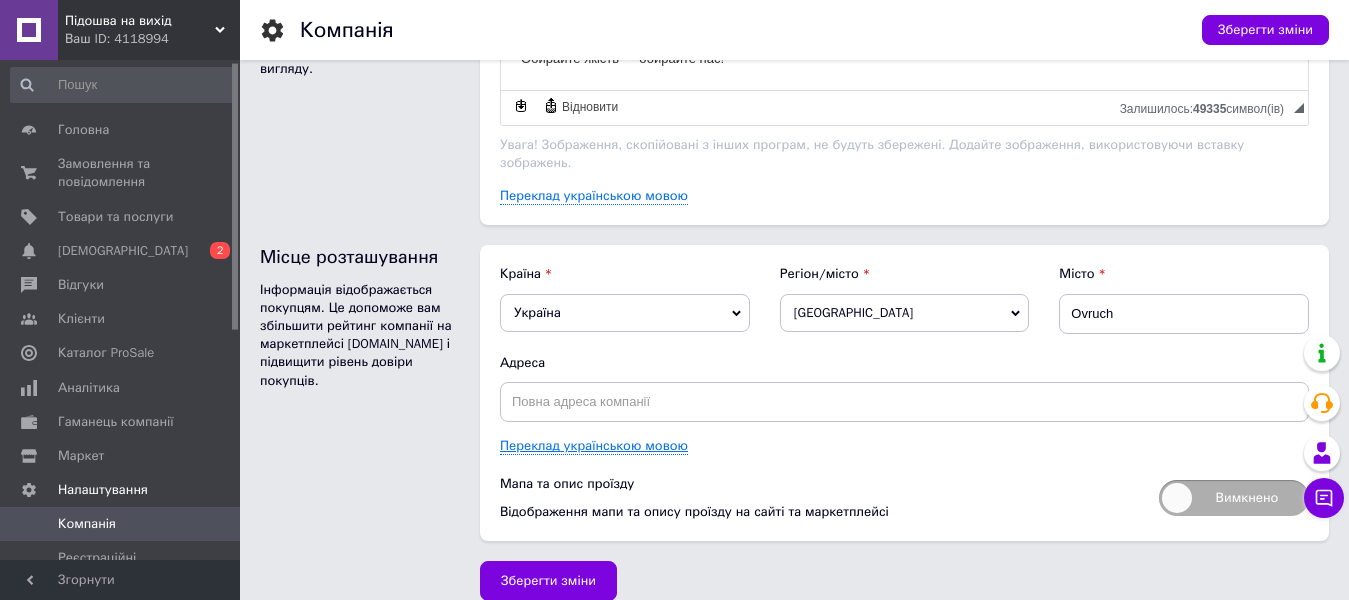 click on "Переклад українською мовою" at bounding box center [594, 446] 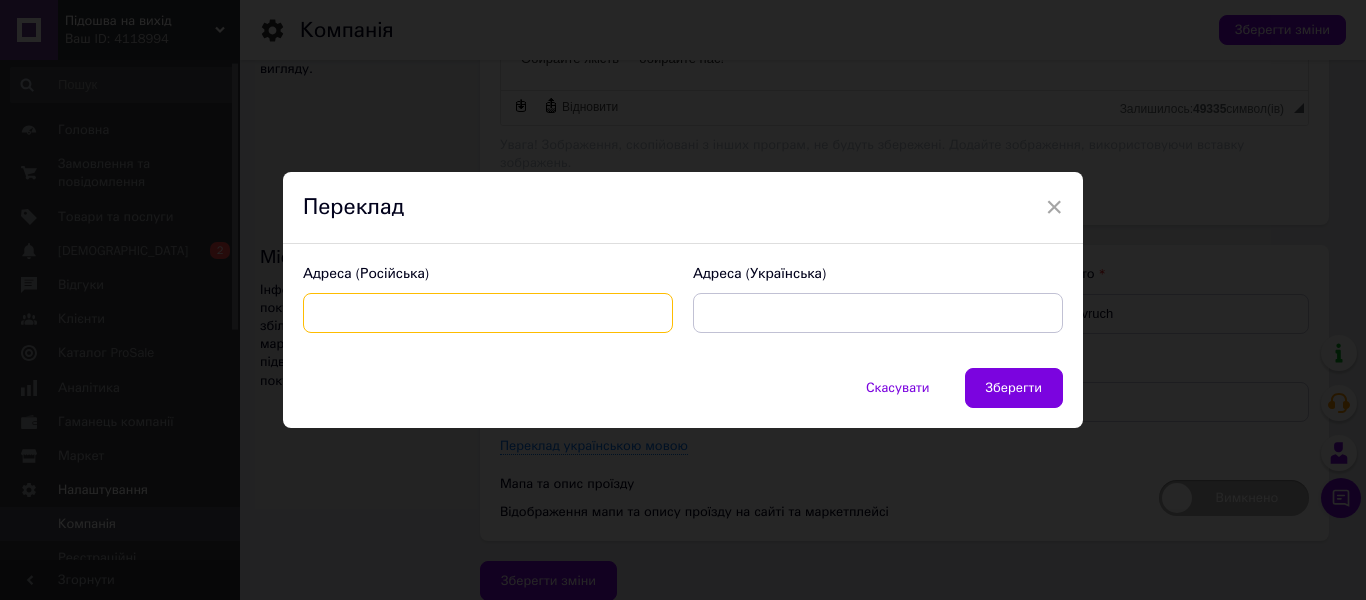 click at bounding box center (488, 313) 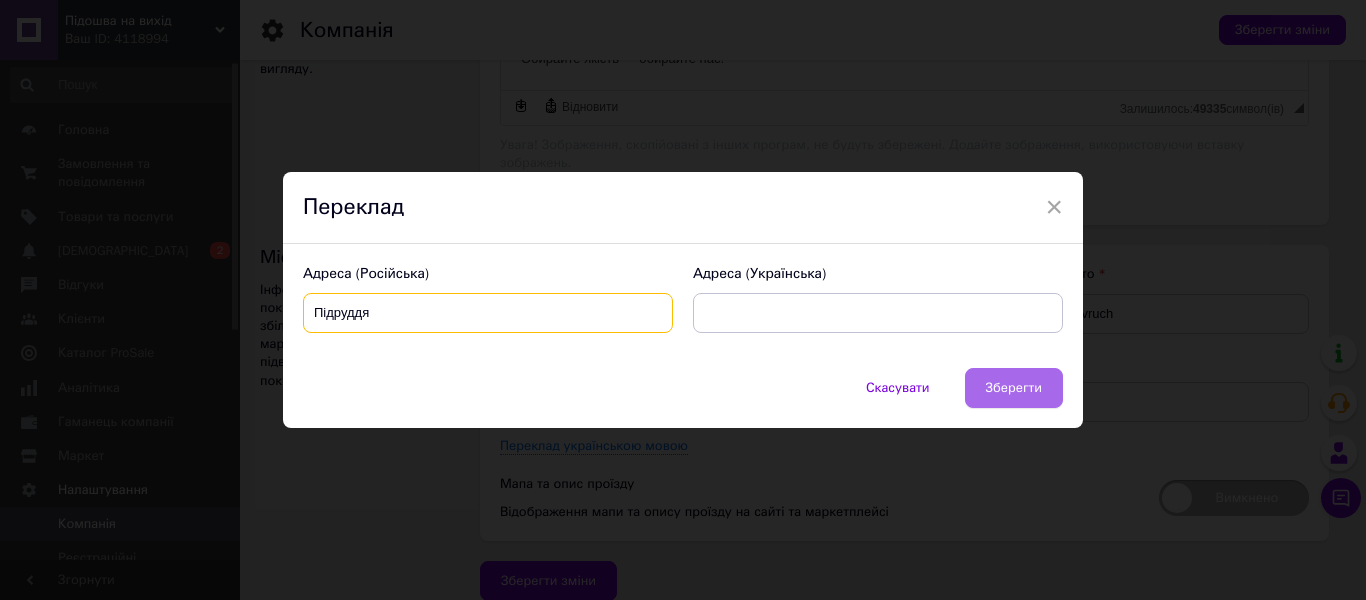 type on "Підруддя" 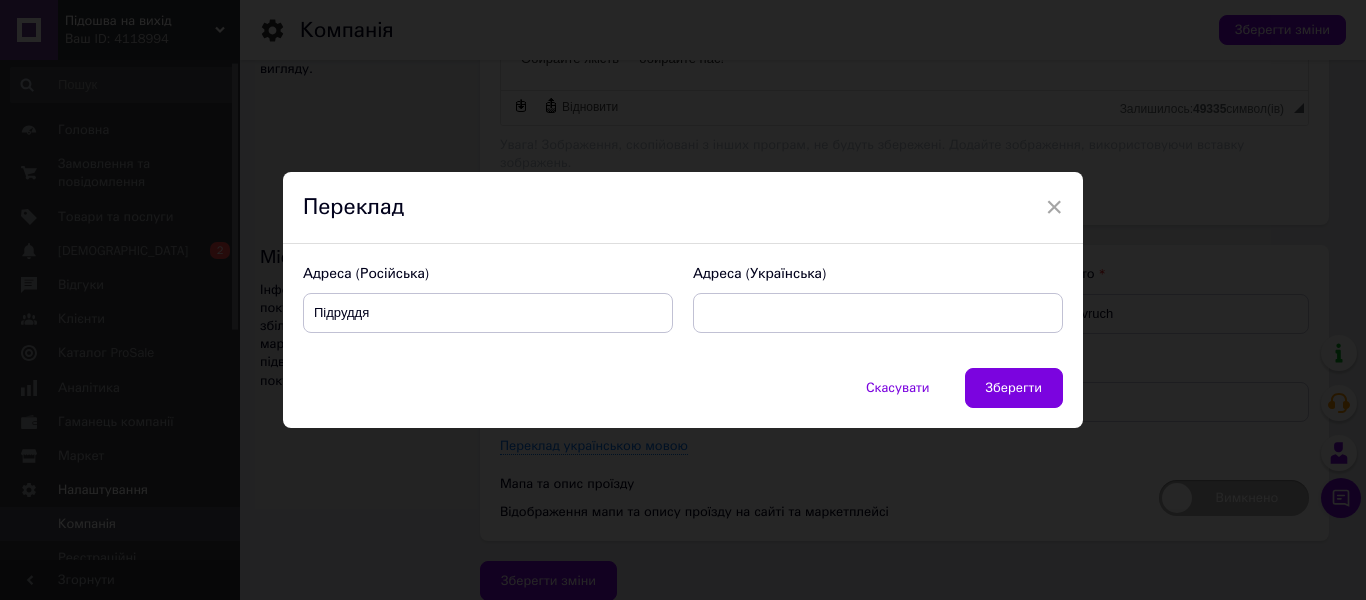 click on "Зберегти" at bounding box center [1014, 388] 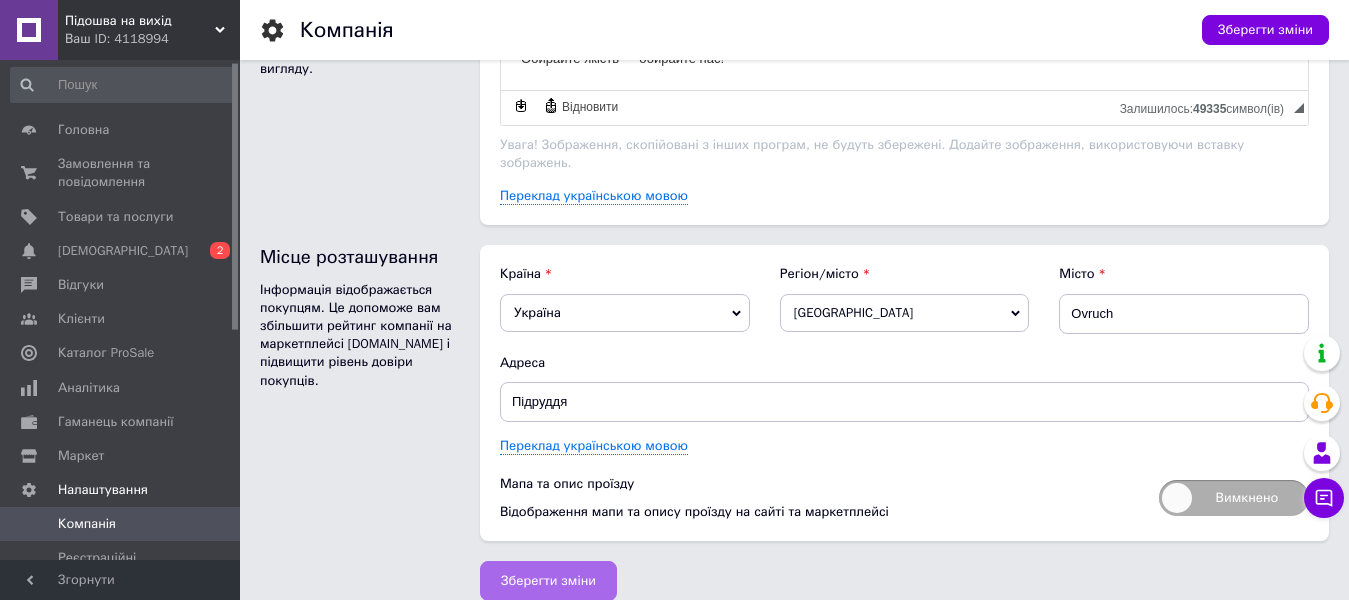 click on "Зберегти зміни" at bounding box center [548, 581] 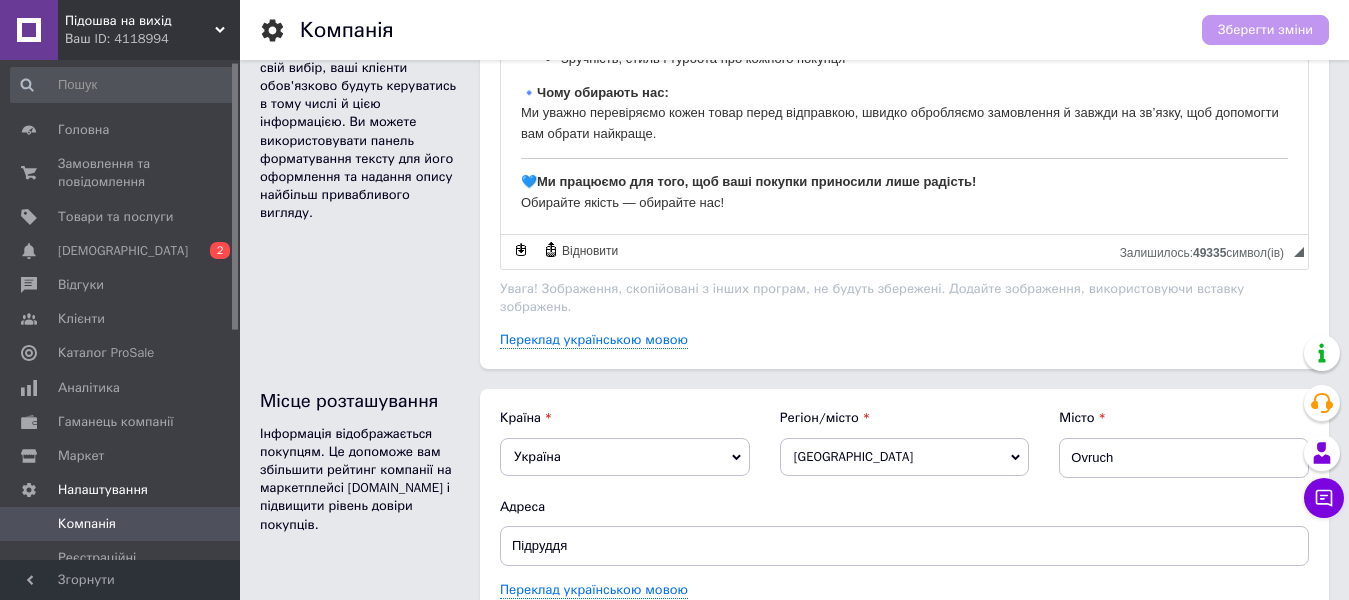 scroll, scrollTop: 1153, scrollLeft: 0, axis: vertical 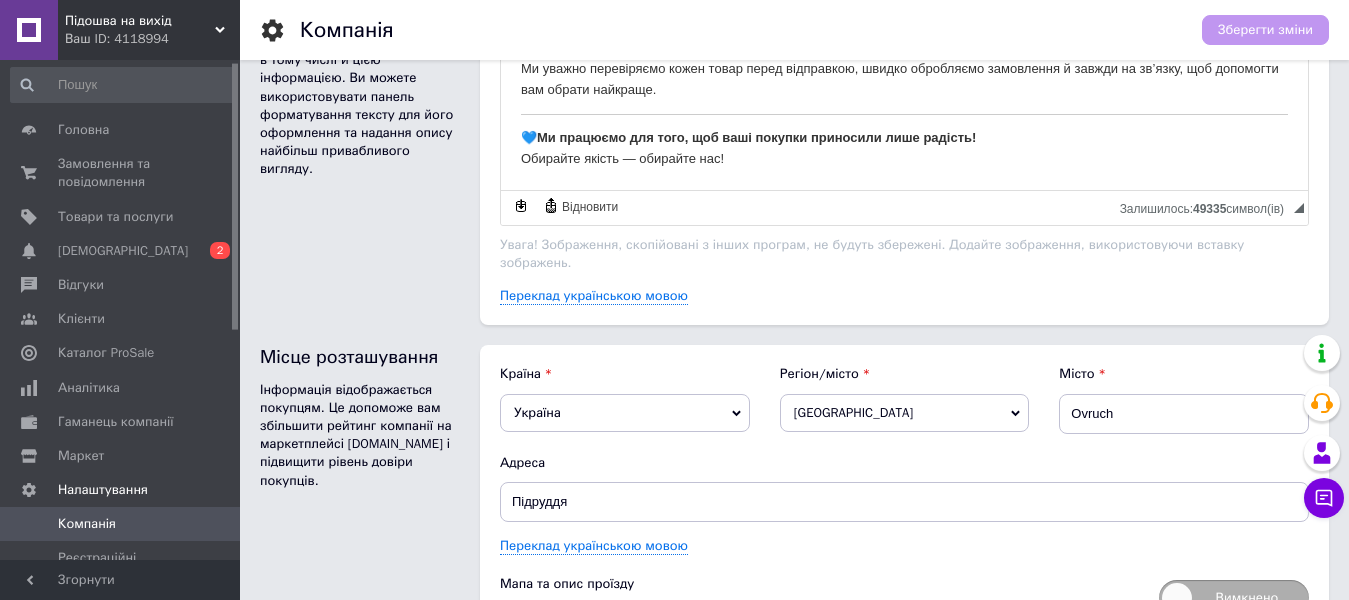 click on "Зберегти зміни" at bounding box center (1265, 30) 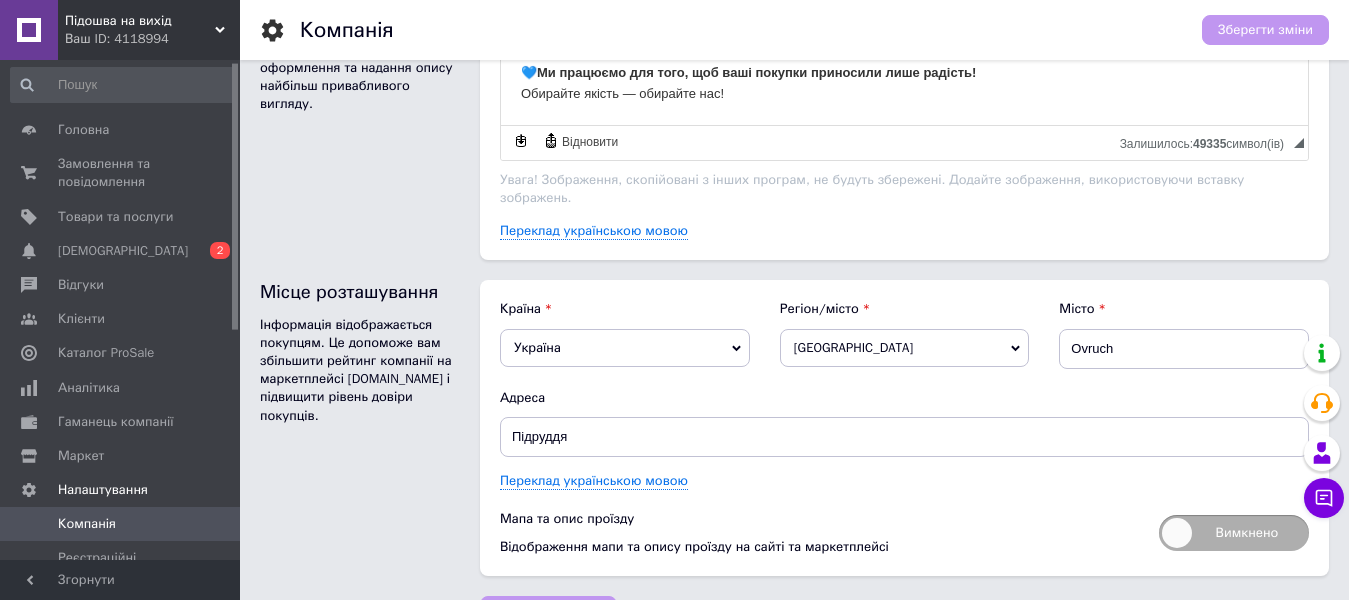 scroll, scrollTop: 1253, scrollLeft: 0, axis: vertical 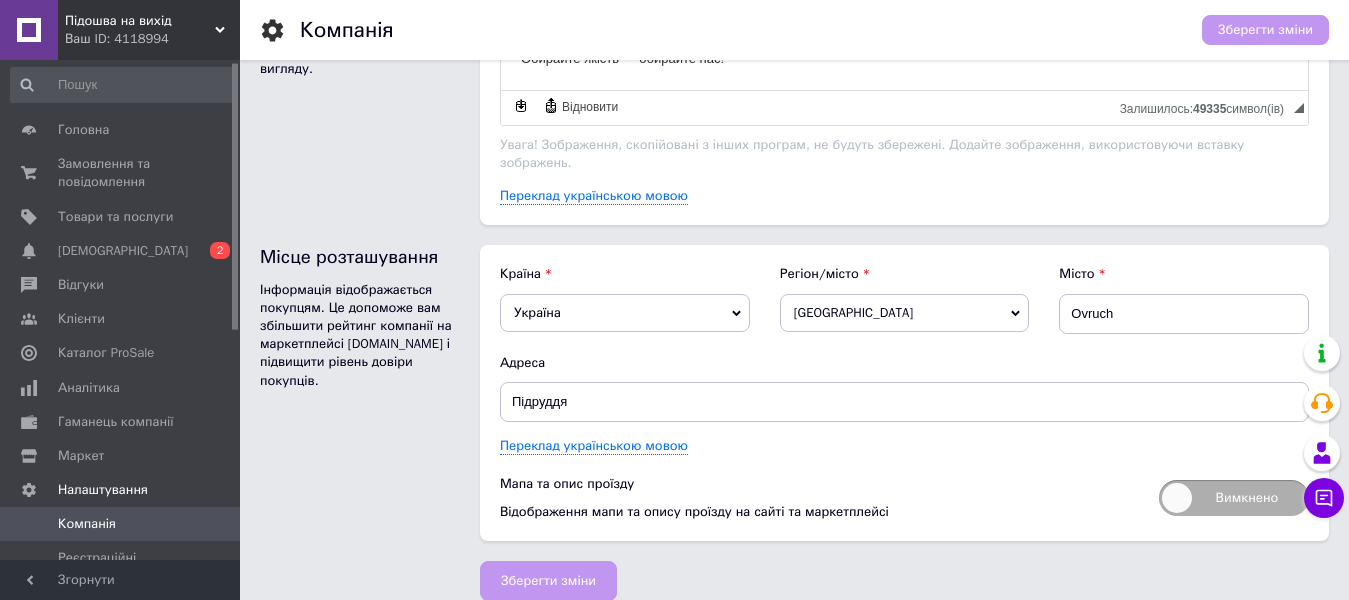 drag, startPoint x: 564, startPoint y: 562, endPoint x: 682, endPoint y: 450, distance: 162.6899 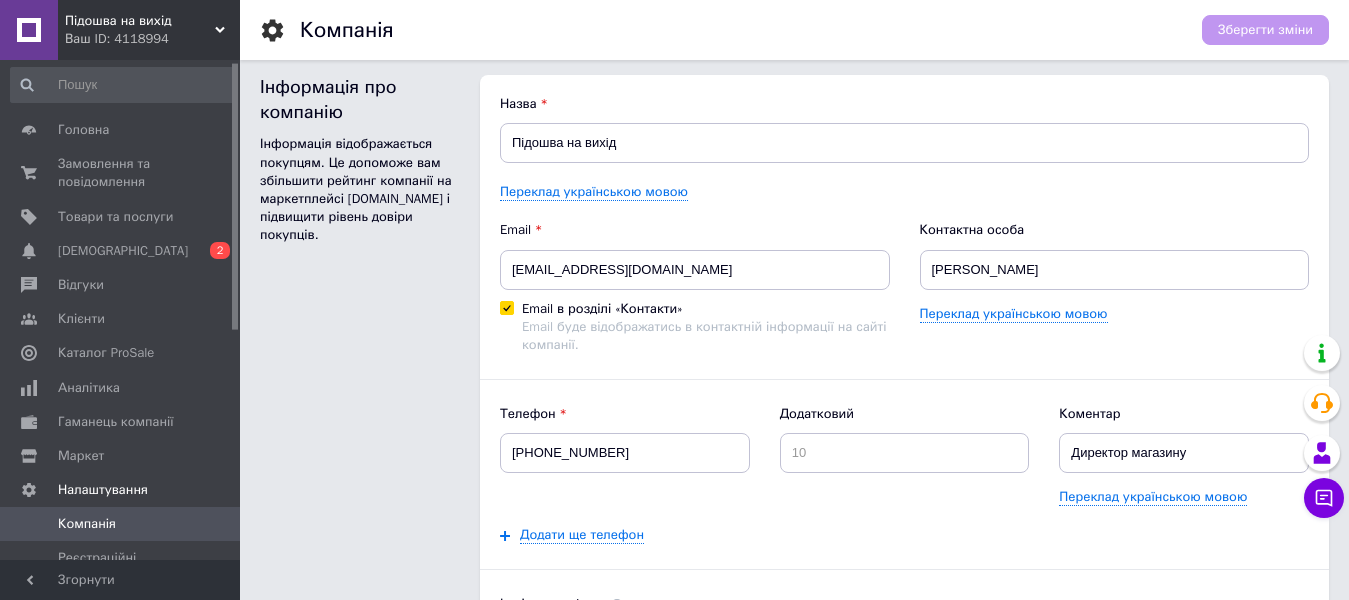 scroll, scrollTop: 0, scrollLeft: 0, axis: both 